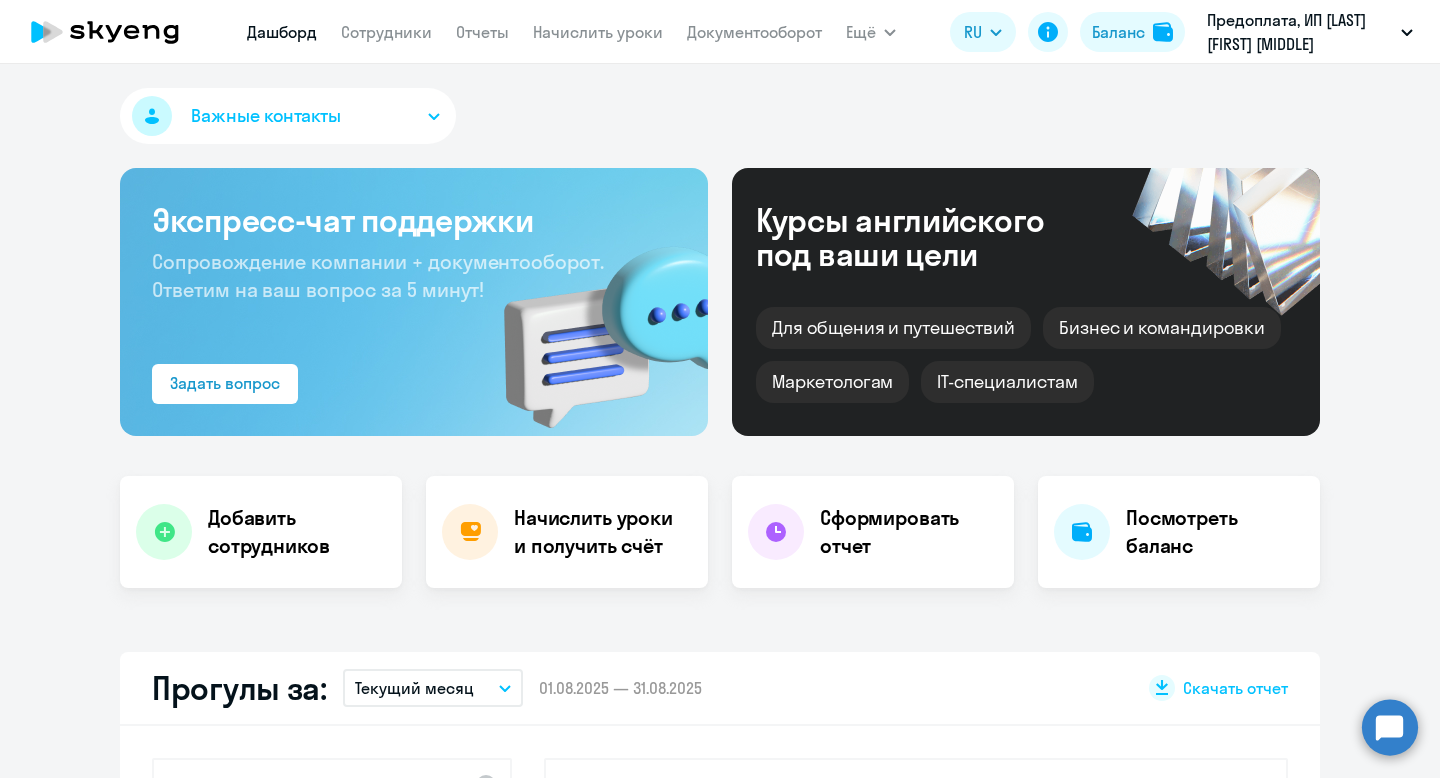 scroll, scrollTop: 0, scrollLeft: 0, axis: both 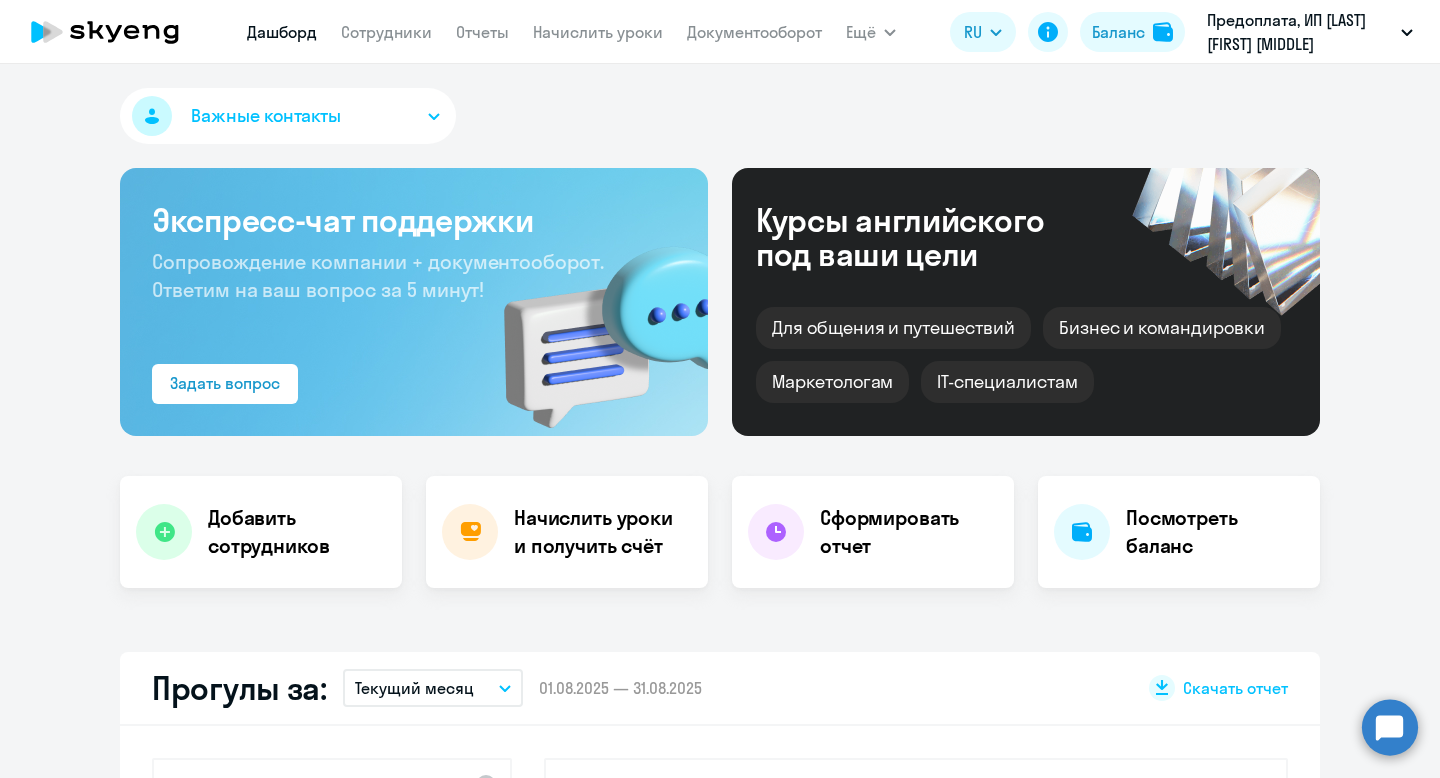 select on "30" 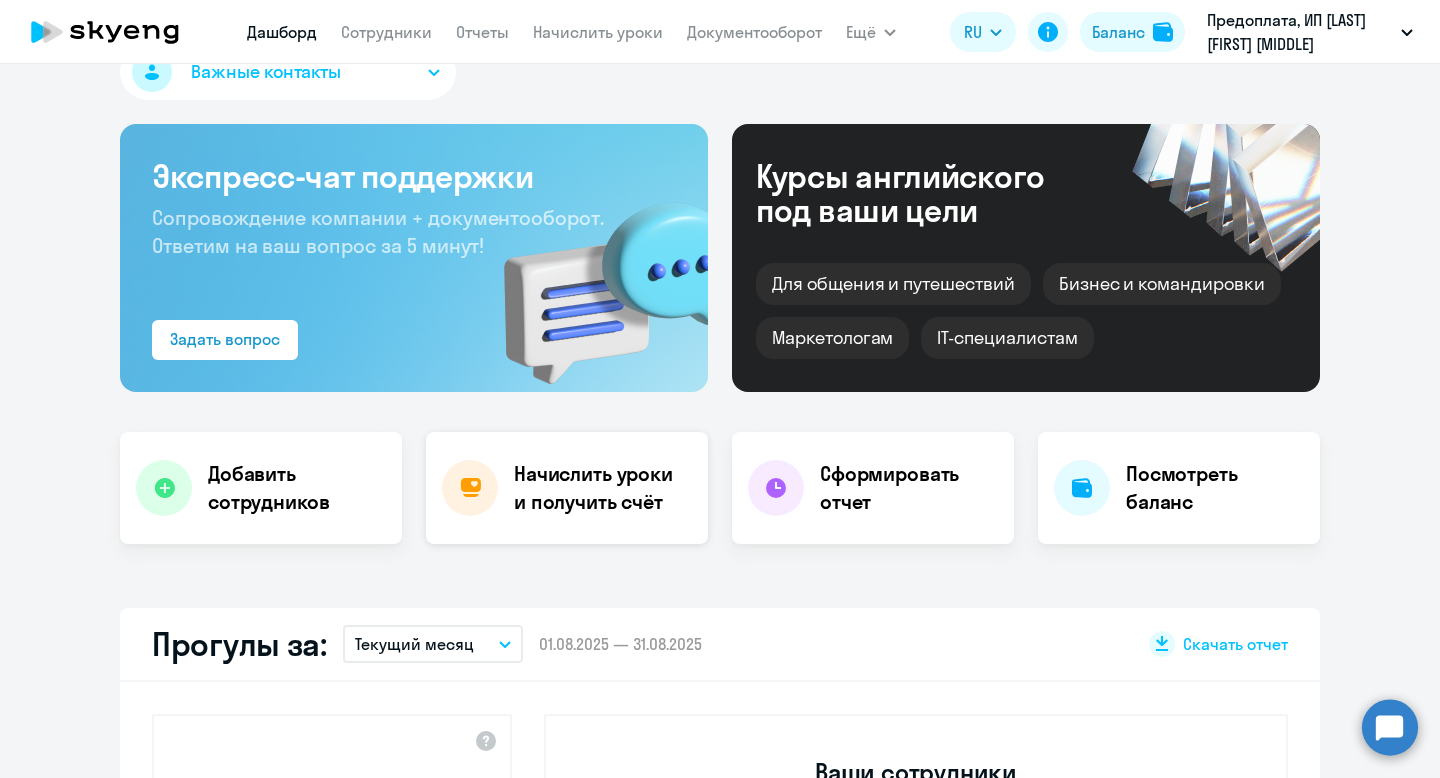 scroll, scrollTop: 0, scrollLeft: 0, axis: both 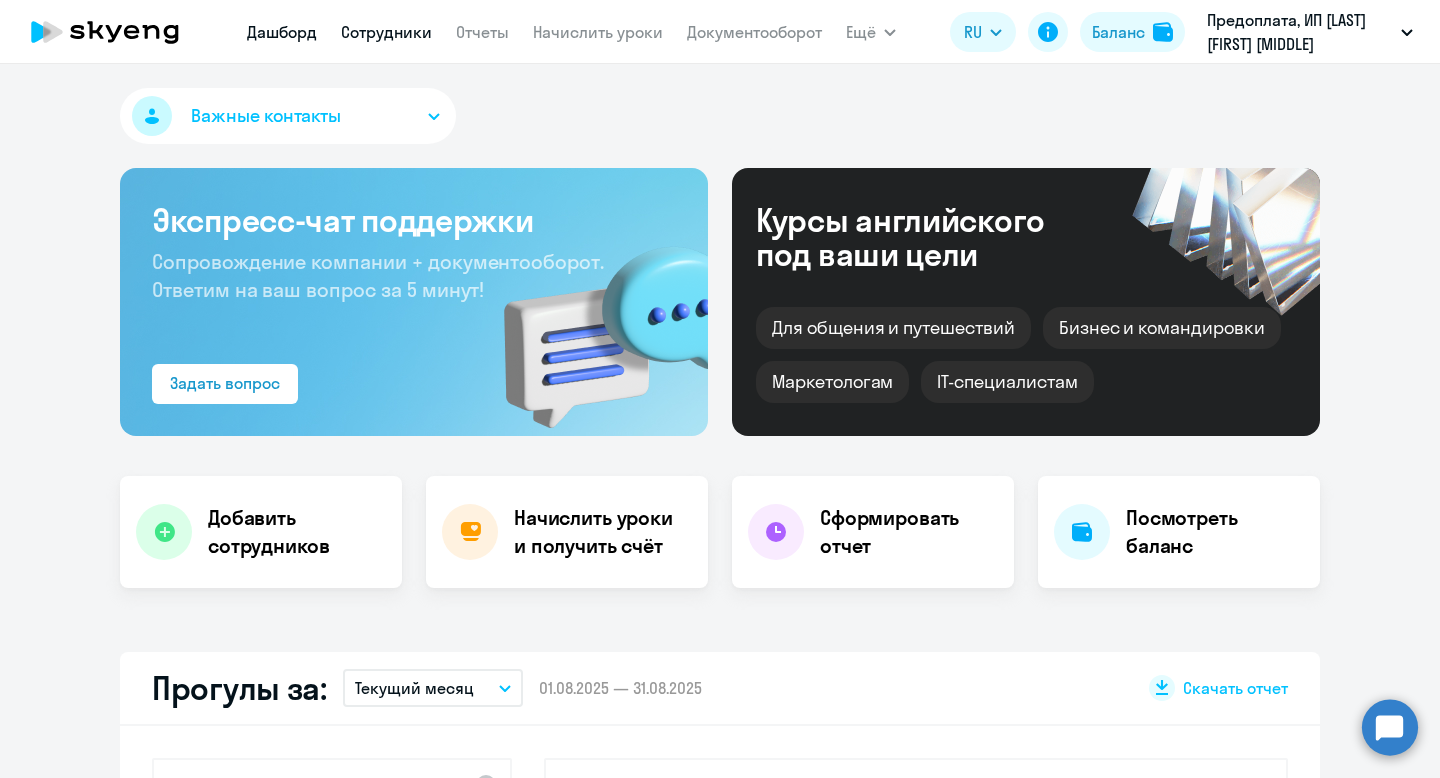 click on "Сотрудники" at bounding box center [386, 32] 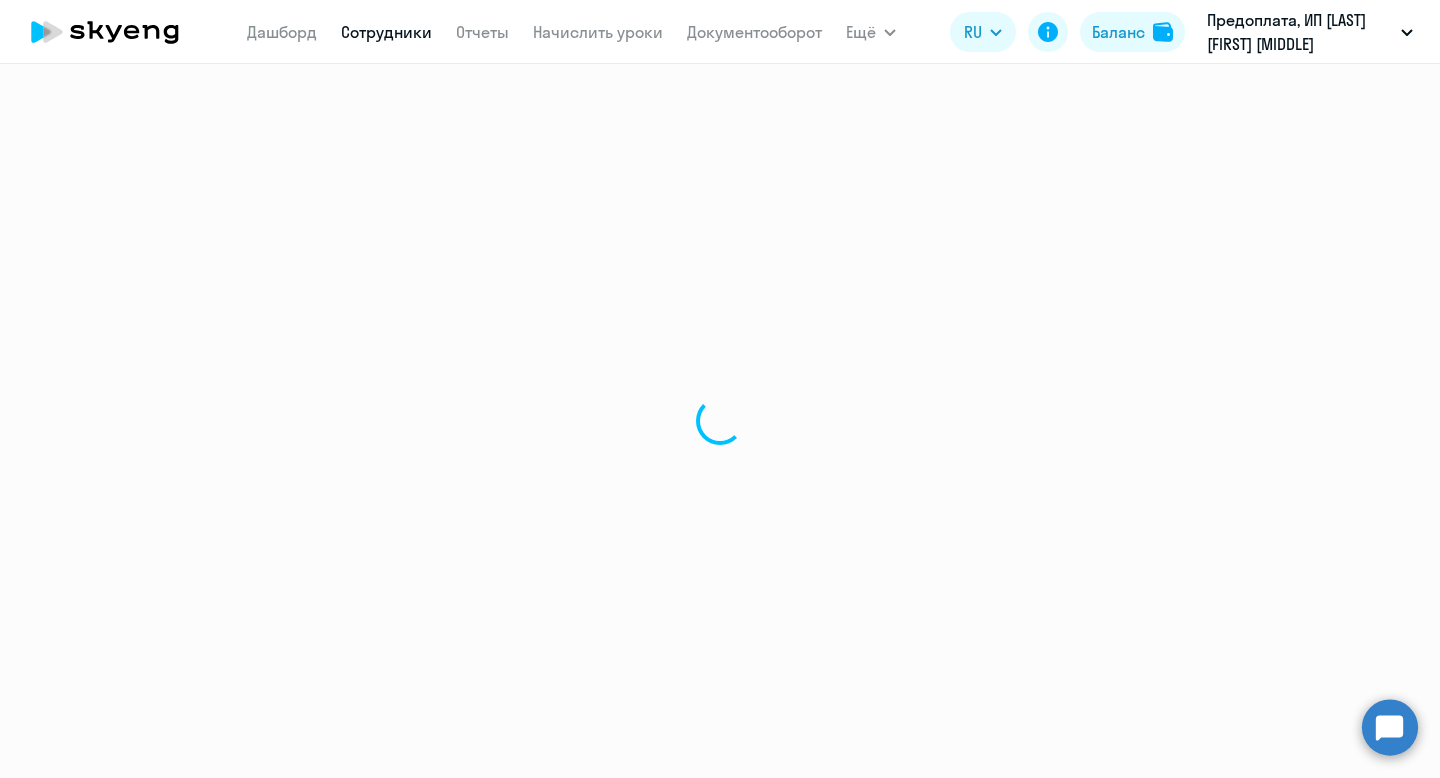 select on "30" 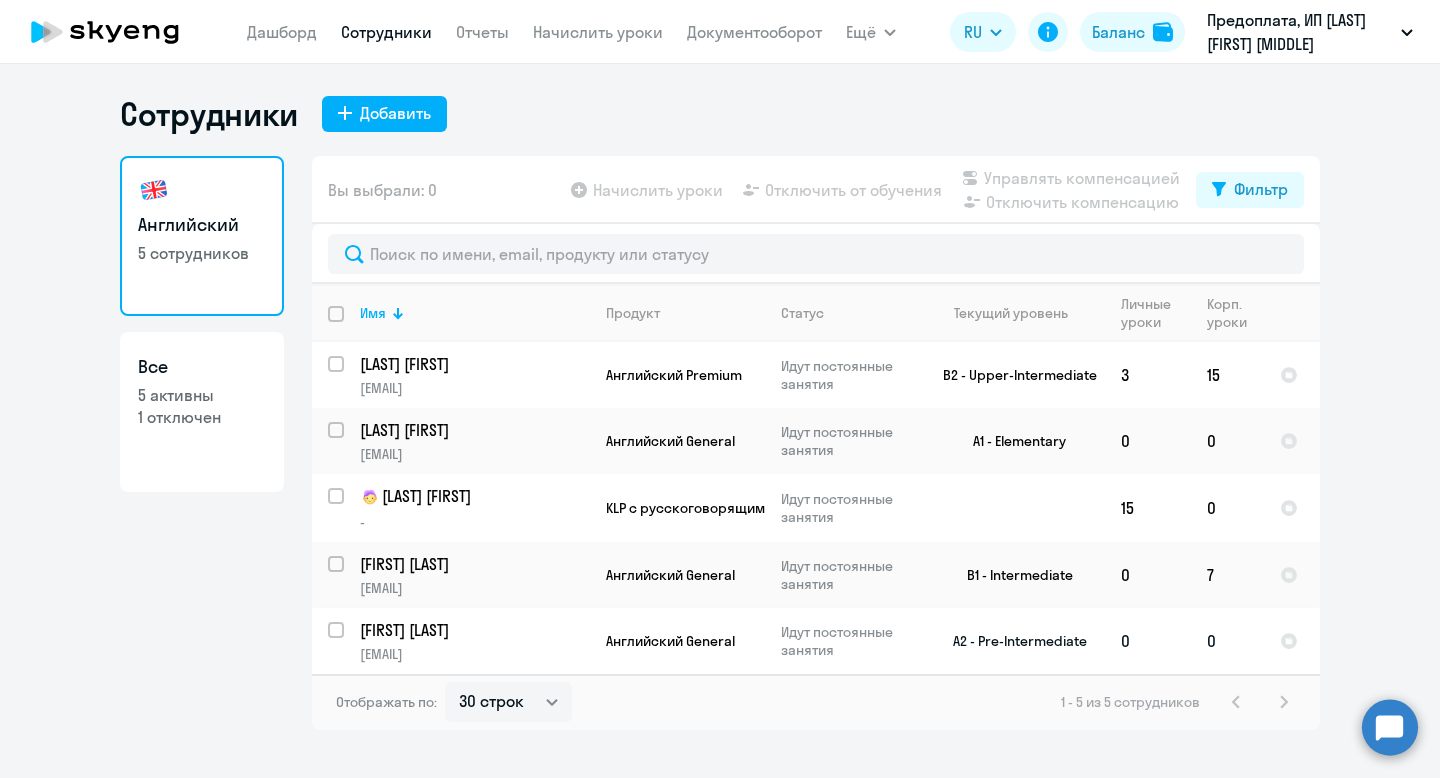 click on "[EMAIL]" 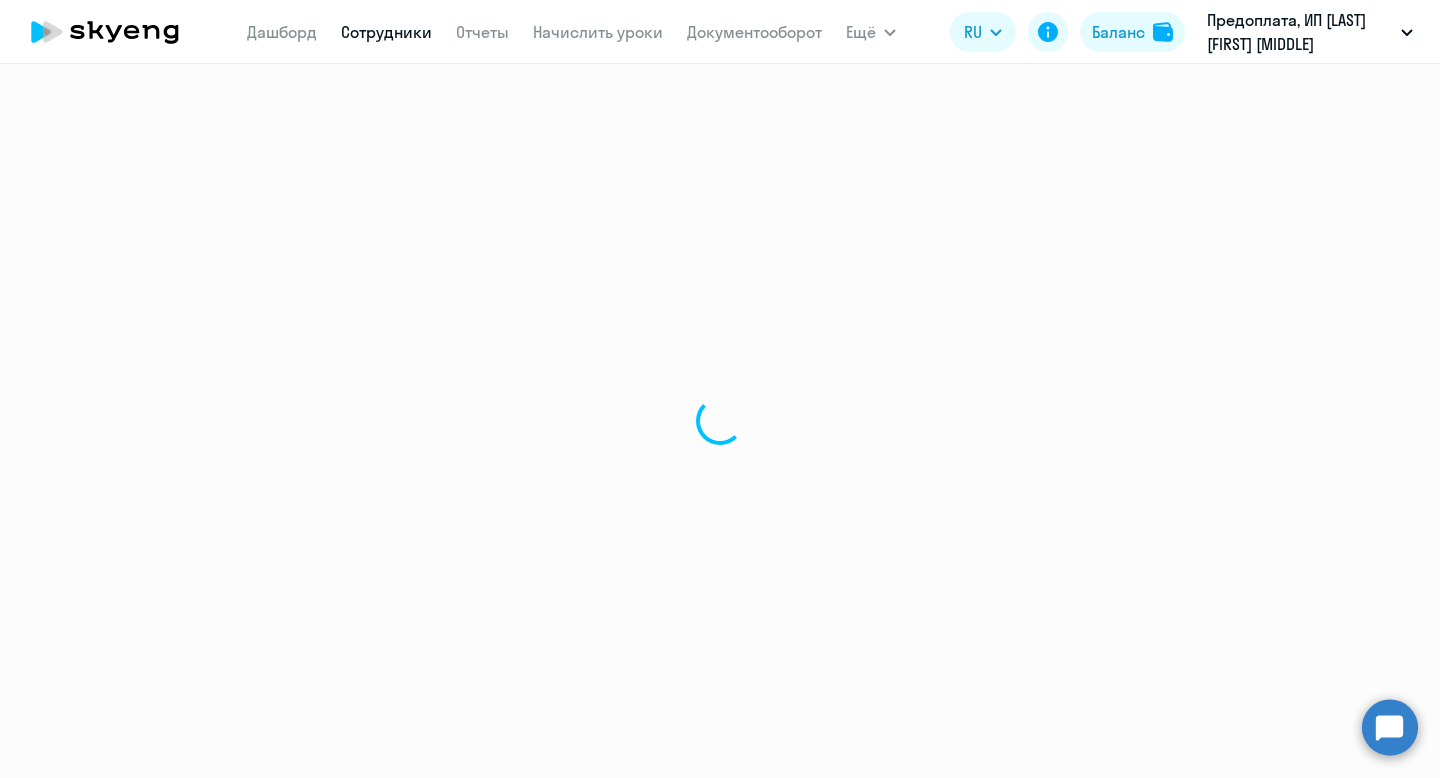 select on "english" 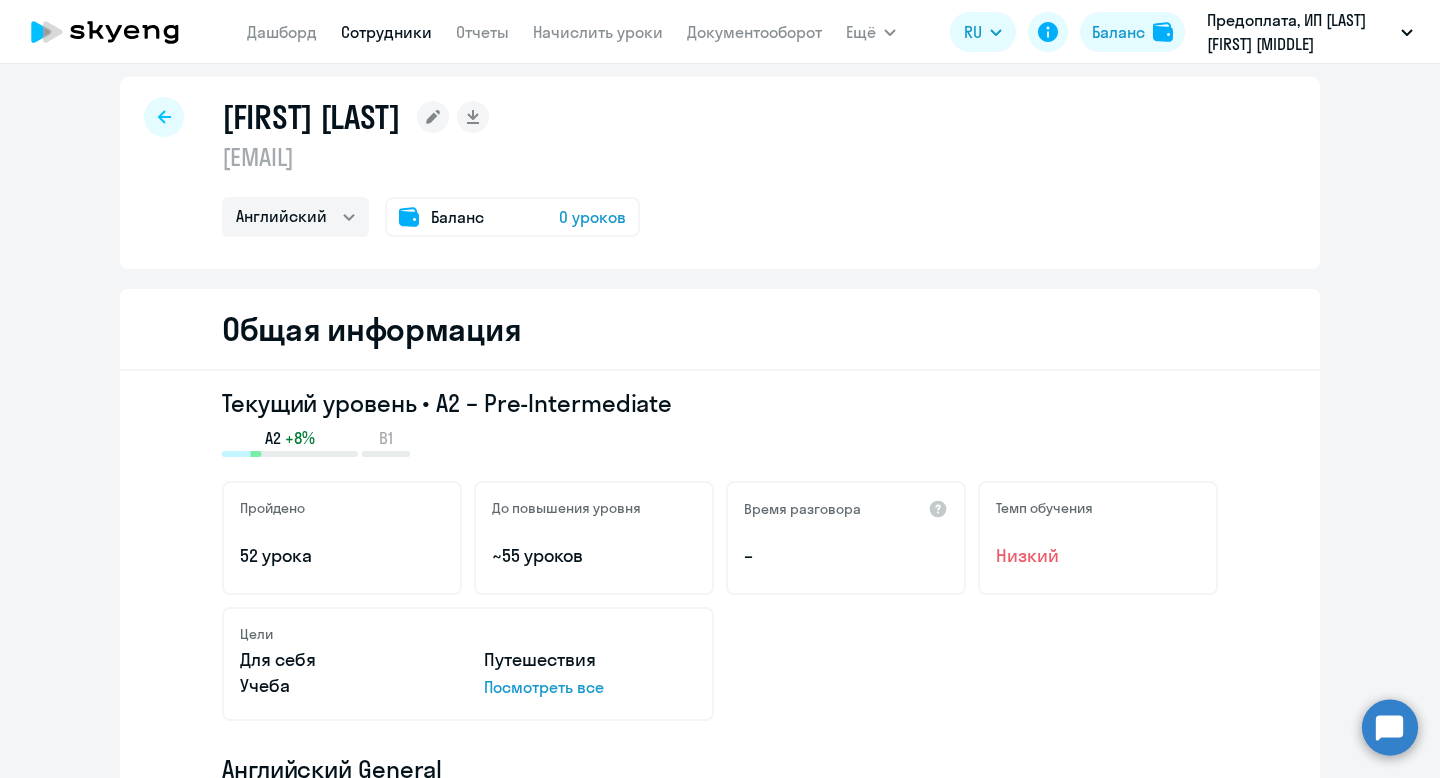 scroll, scrollTop: 15, scrollLeft: 0, axis: vertical 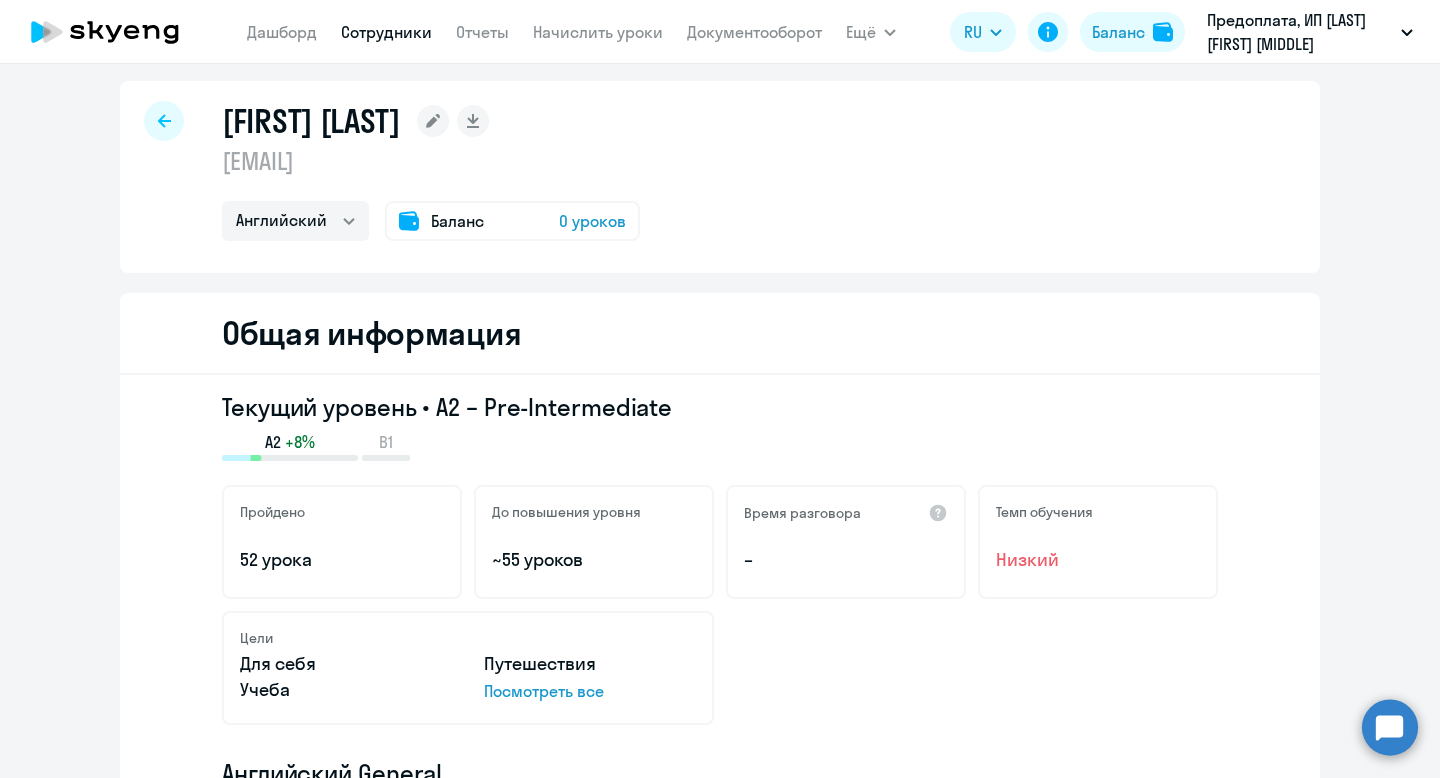 click on "0 уроков" 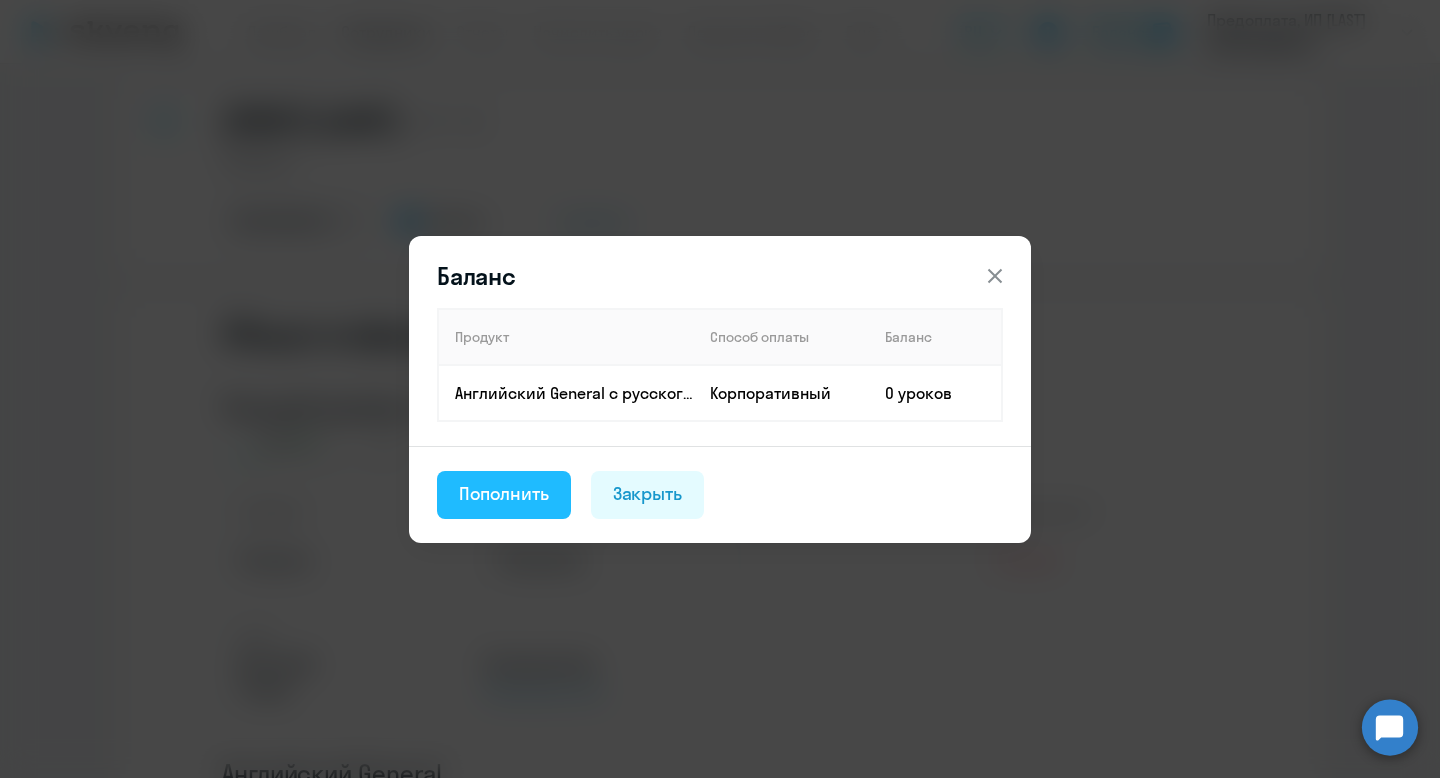 click on "Пополнить" at bounding box center (504, 494) 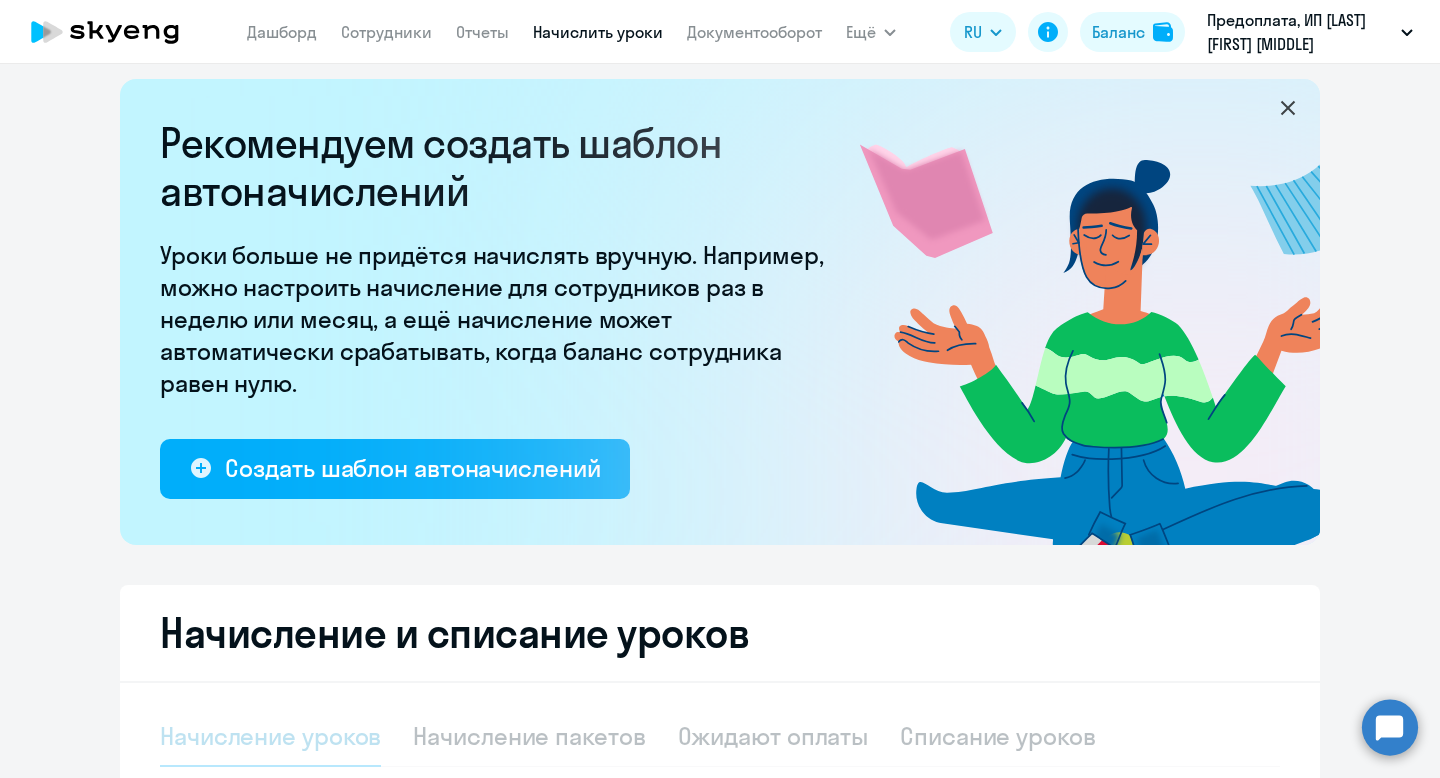 select on "10" 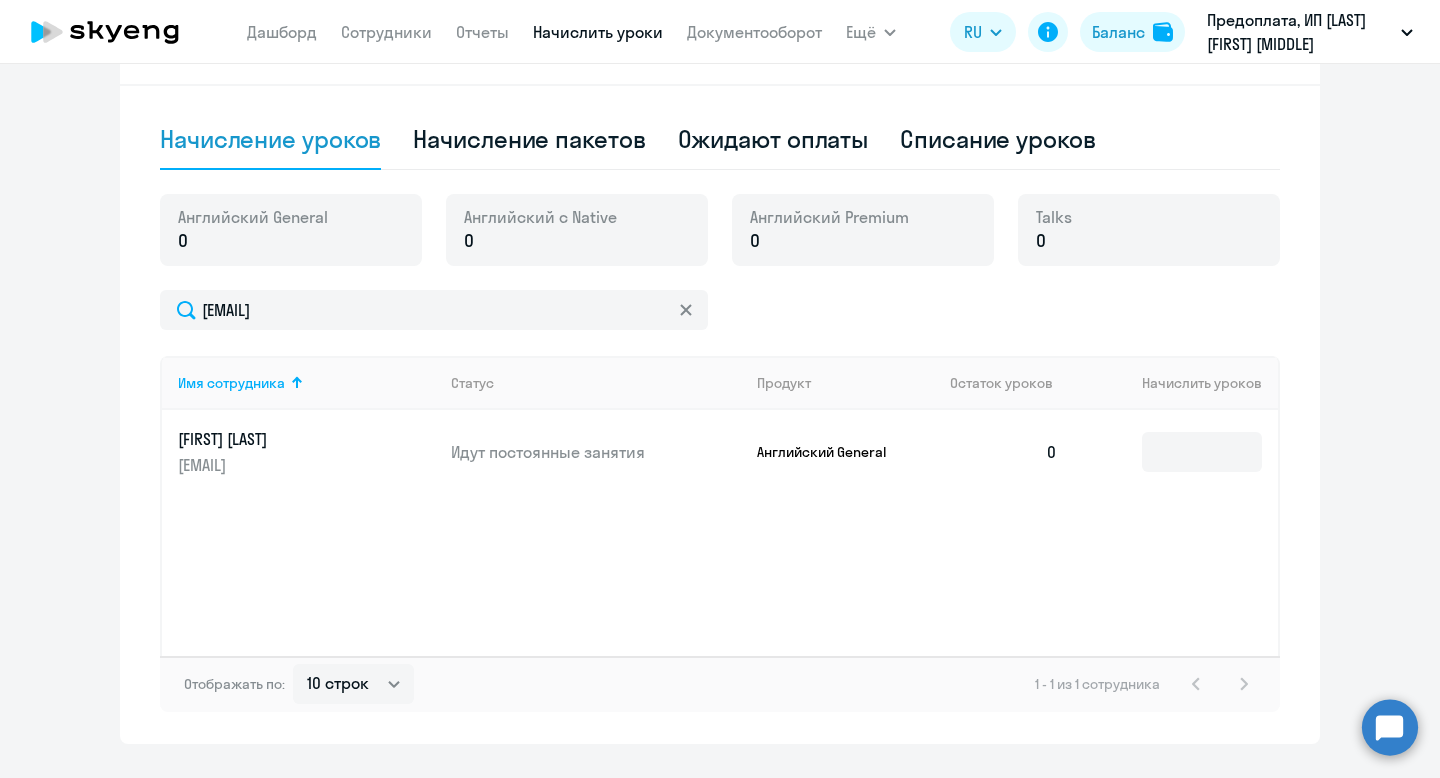 scroll, scrollTop: 598, scrollLeft: 0, axis: vertical 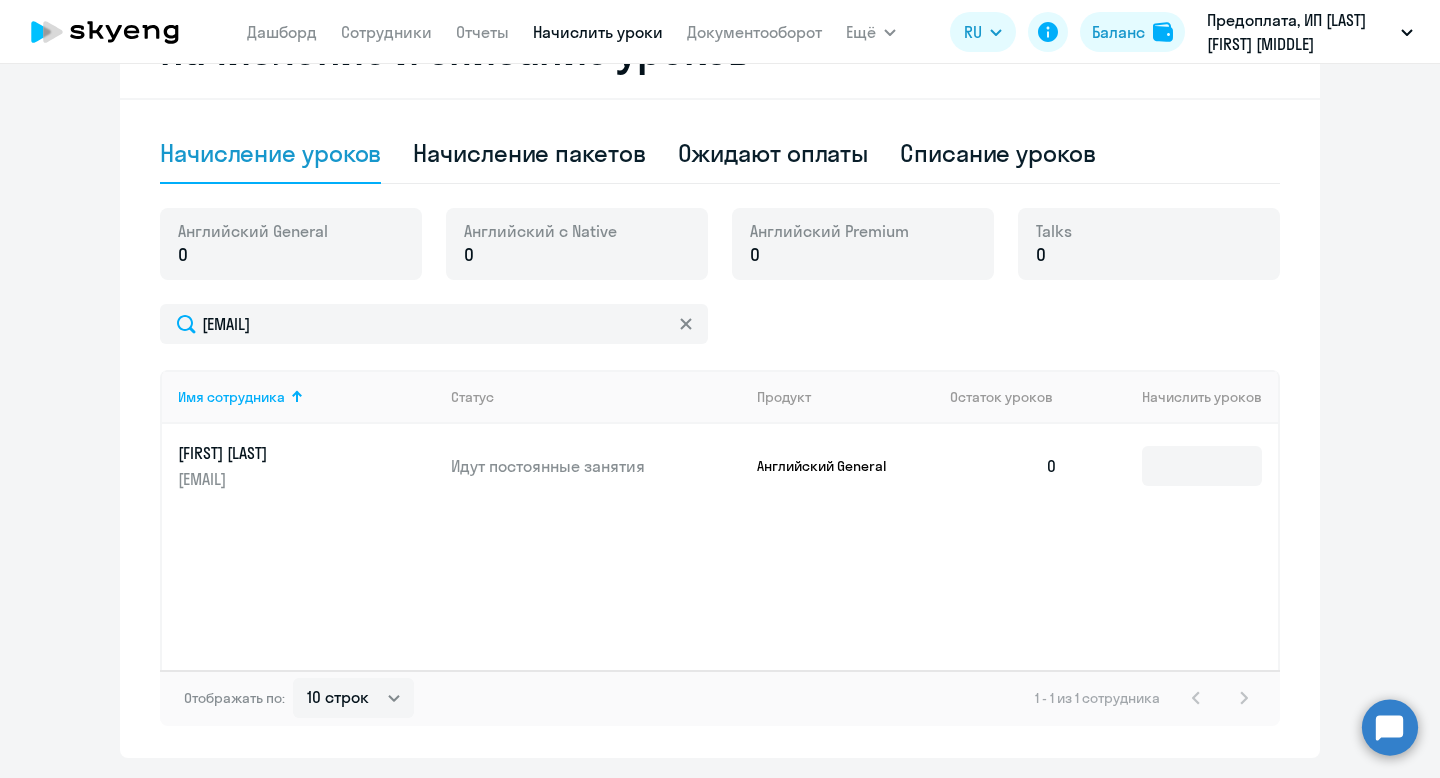 click on "Английский General" 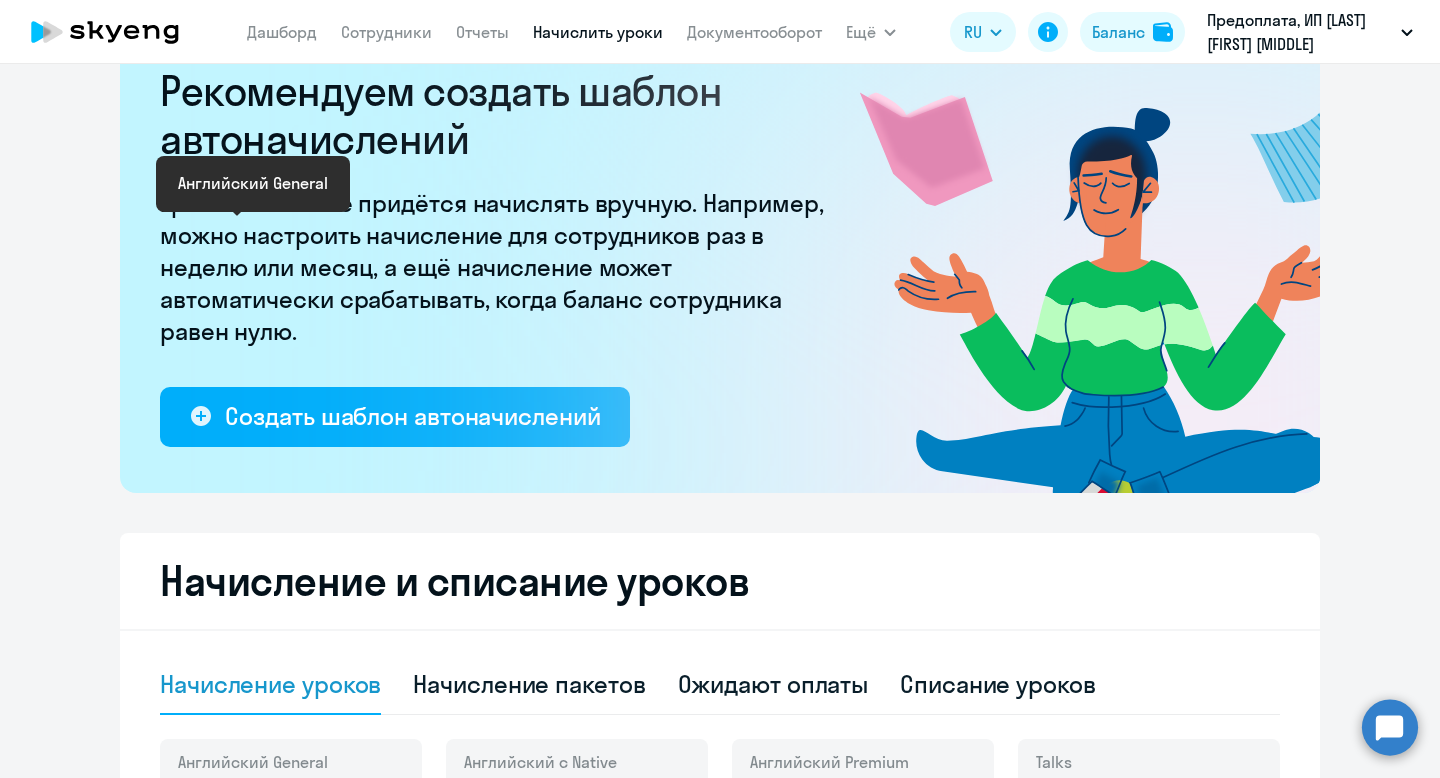 scroll, scrollTop: 0, scrollLeft: 0, axis: both 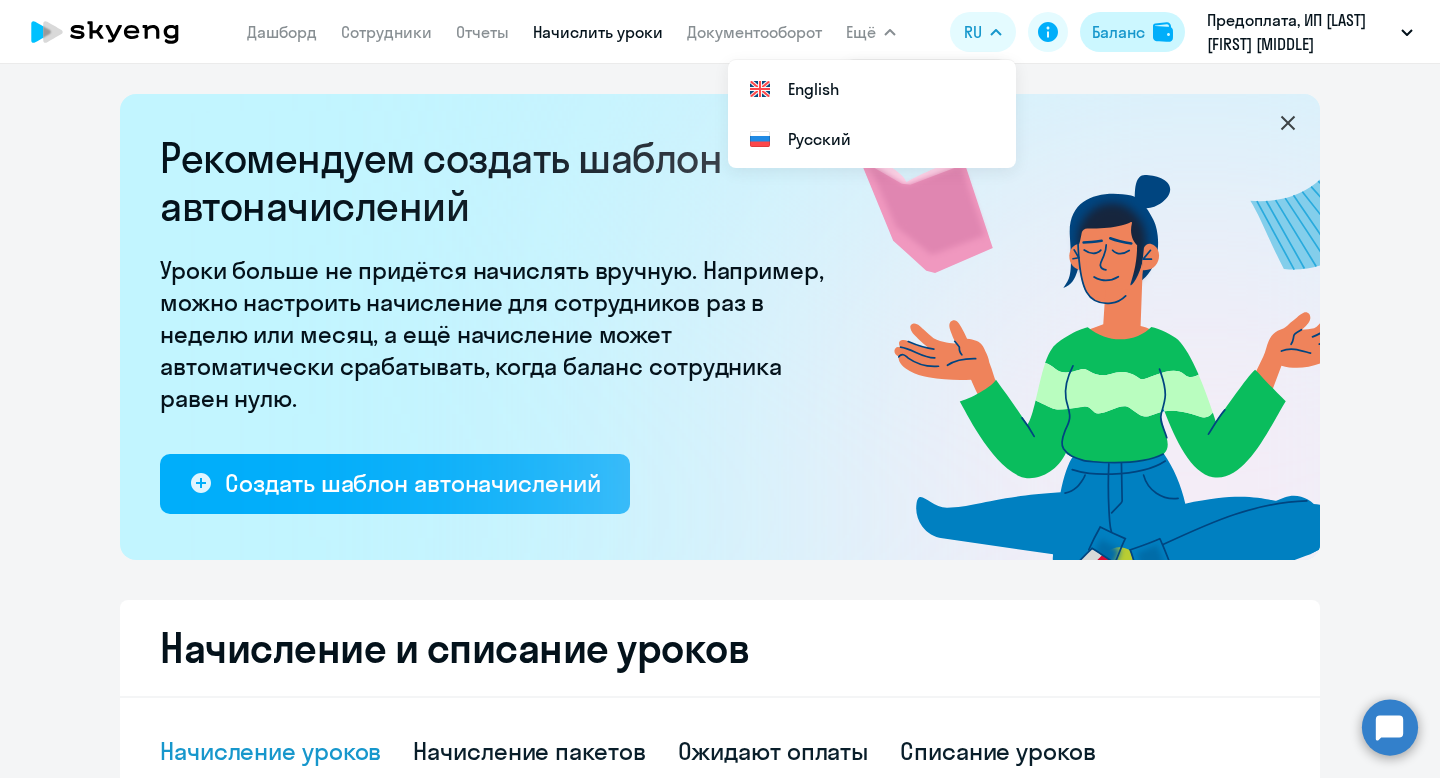 click on "Баланс" 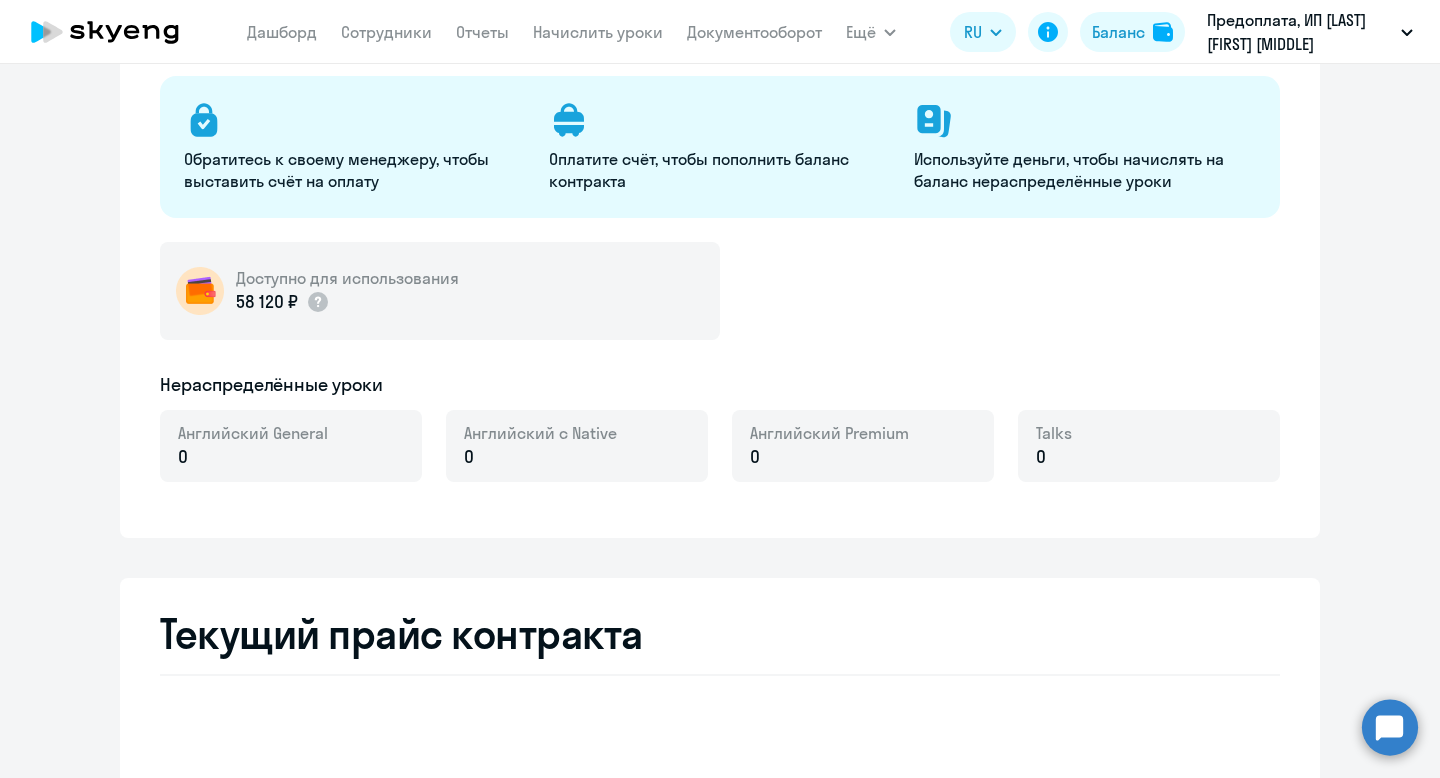scroll, scrollTop: 238, scrollLeft: 0, axis: vertical 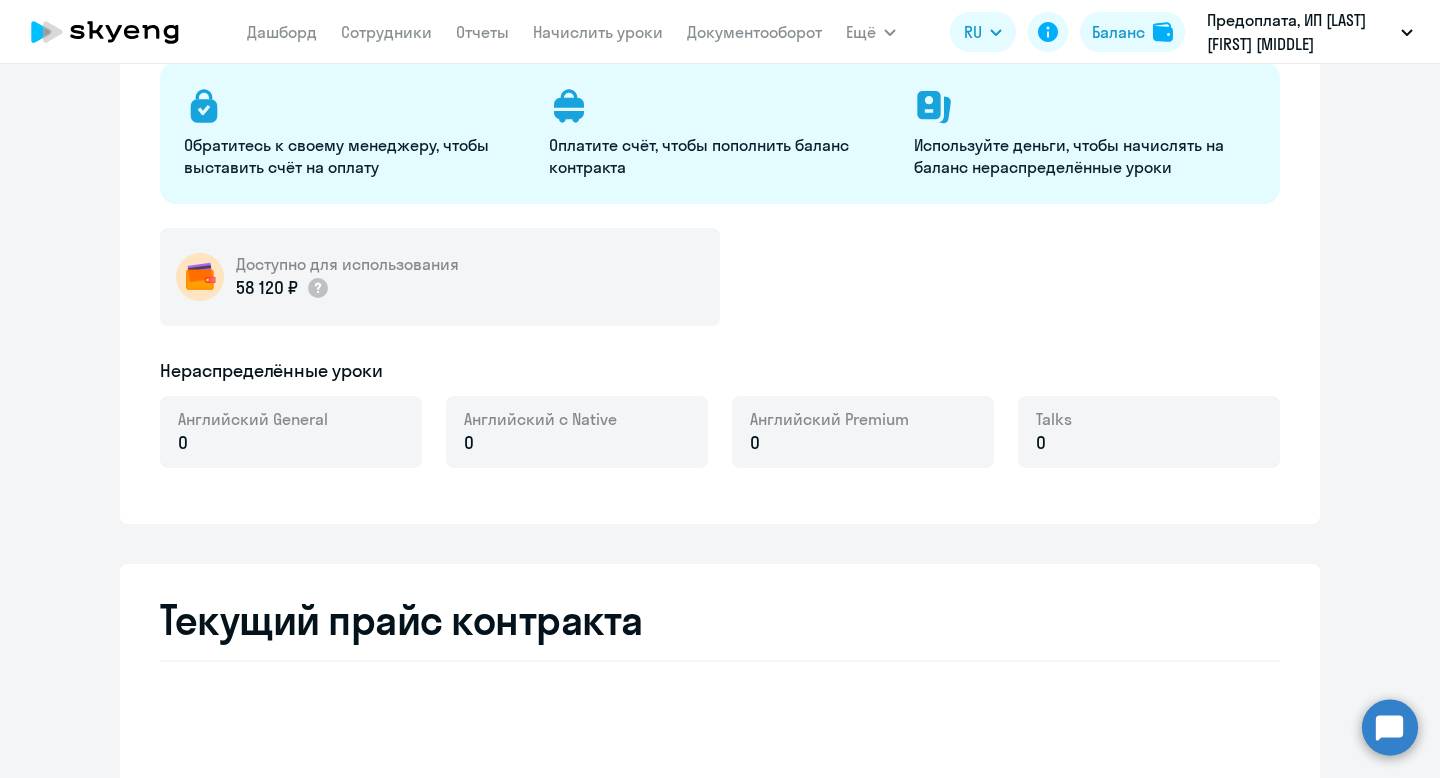 select on "english_adult_not_native_speaker" 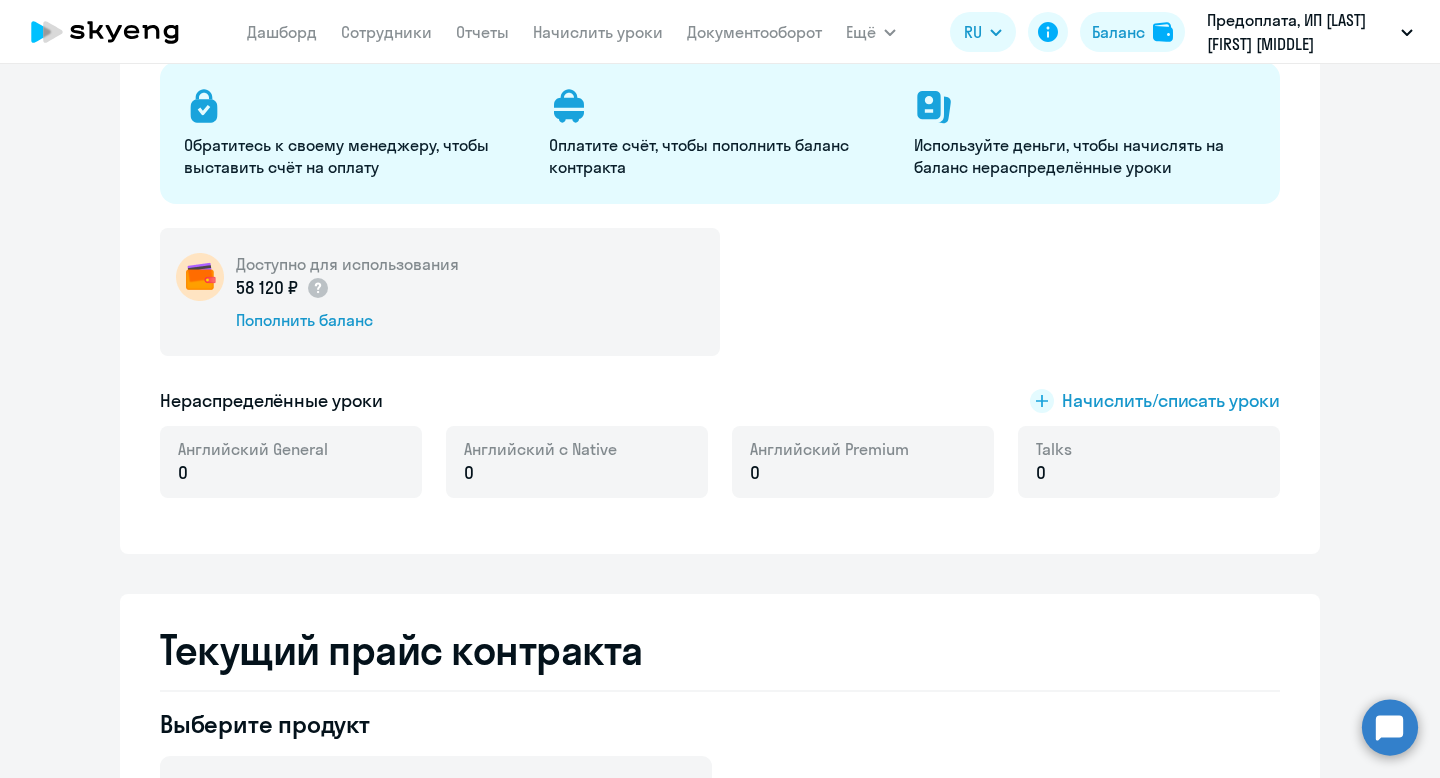 click on "Английский General 0" 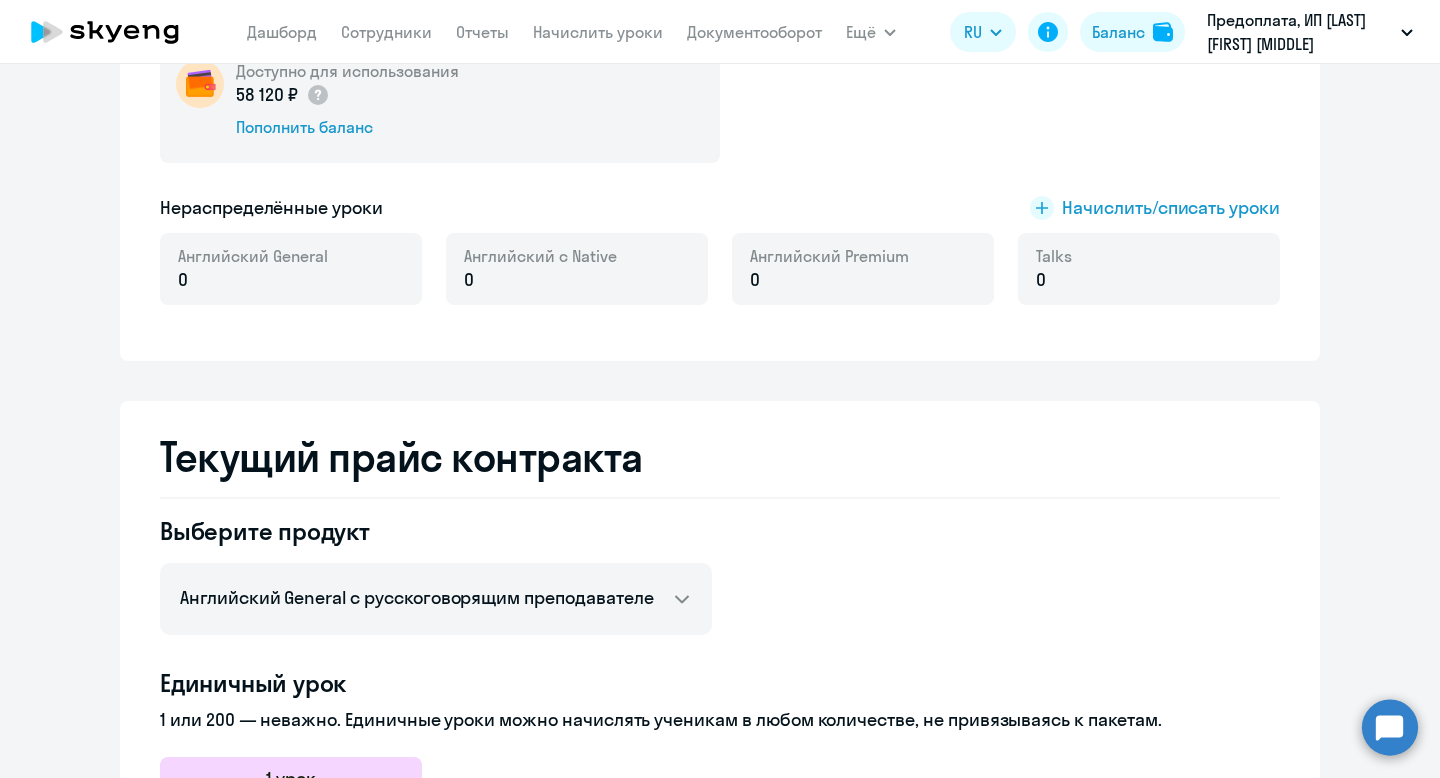 scroll, scrollTop: 449, scrollLeft: 0, axis: vertical 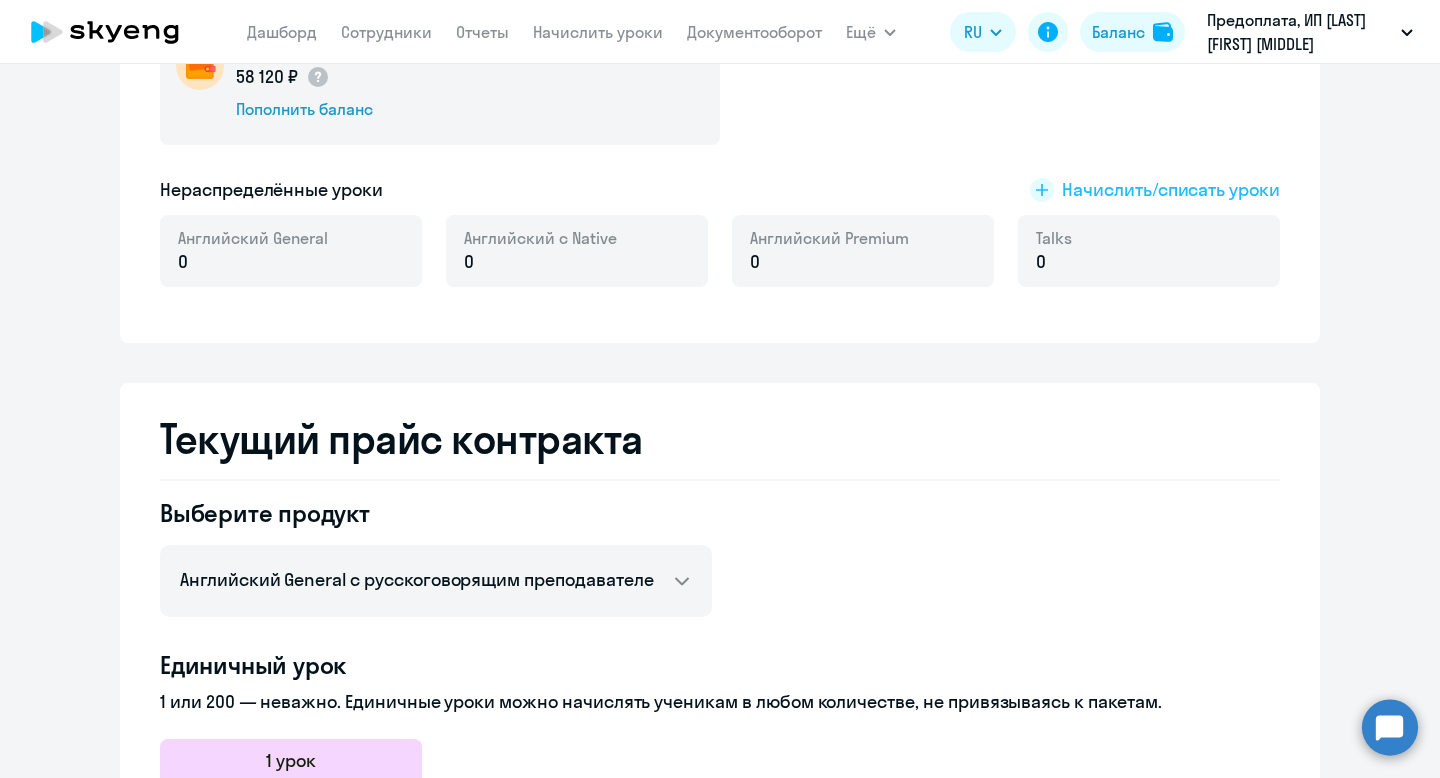 click on "Начислить/списать уроки" 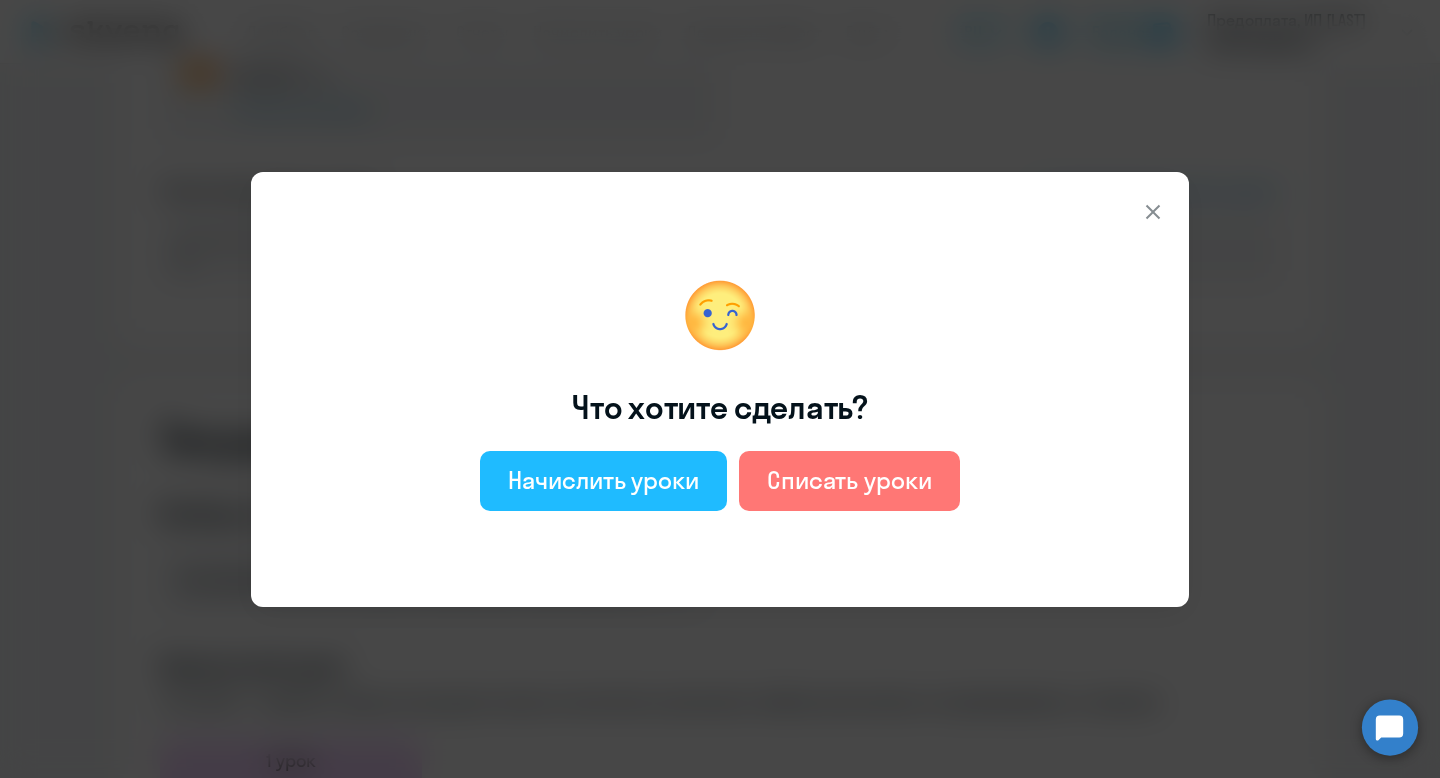 click on "Начислить уроки" at bounding box center [603, 480] 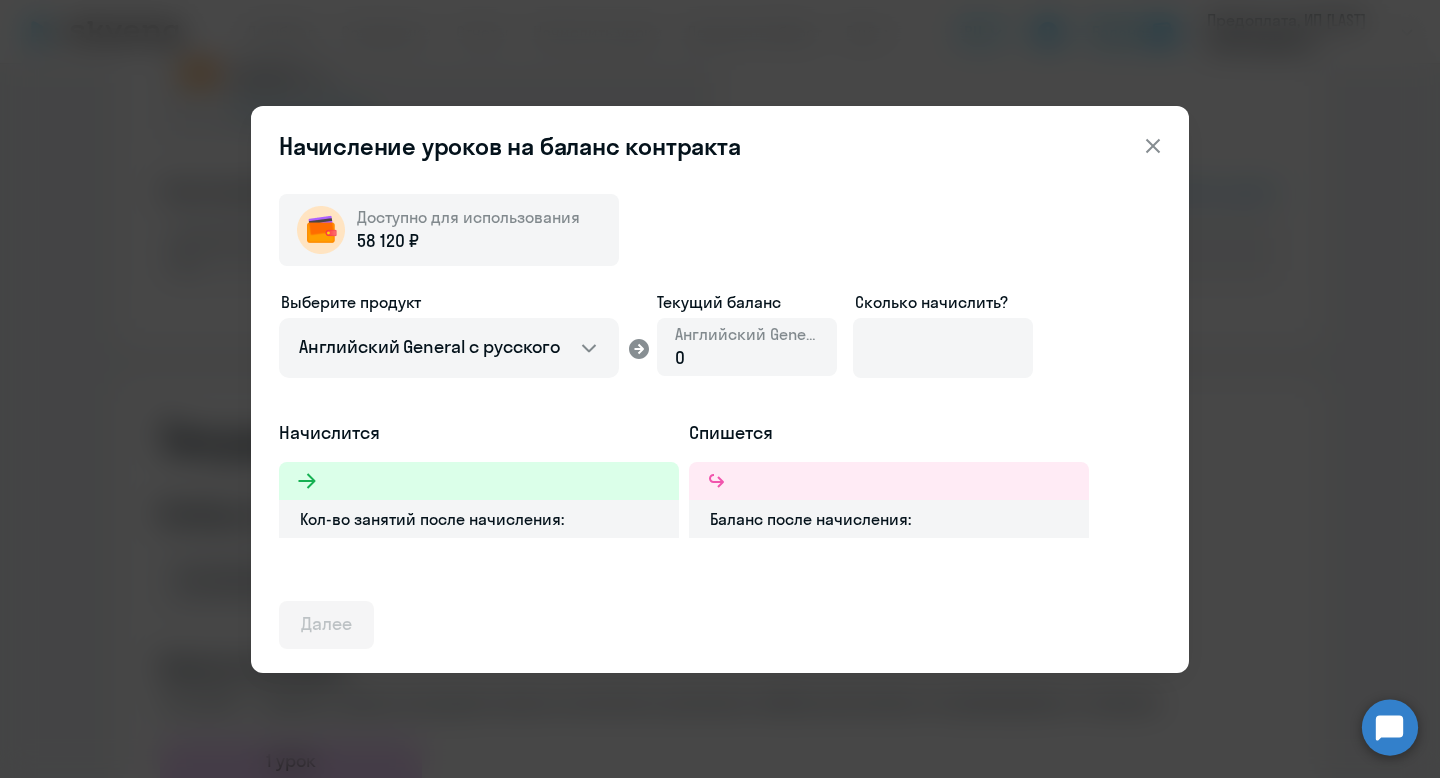 click on "0" at bounding box center [747, 358] 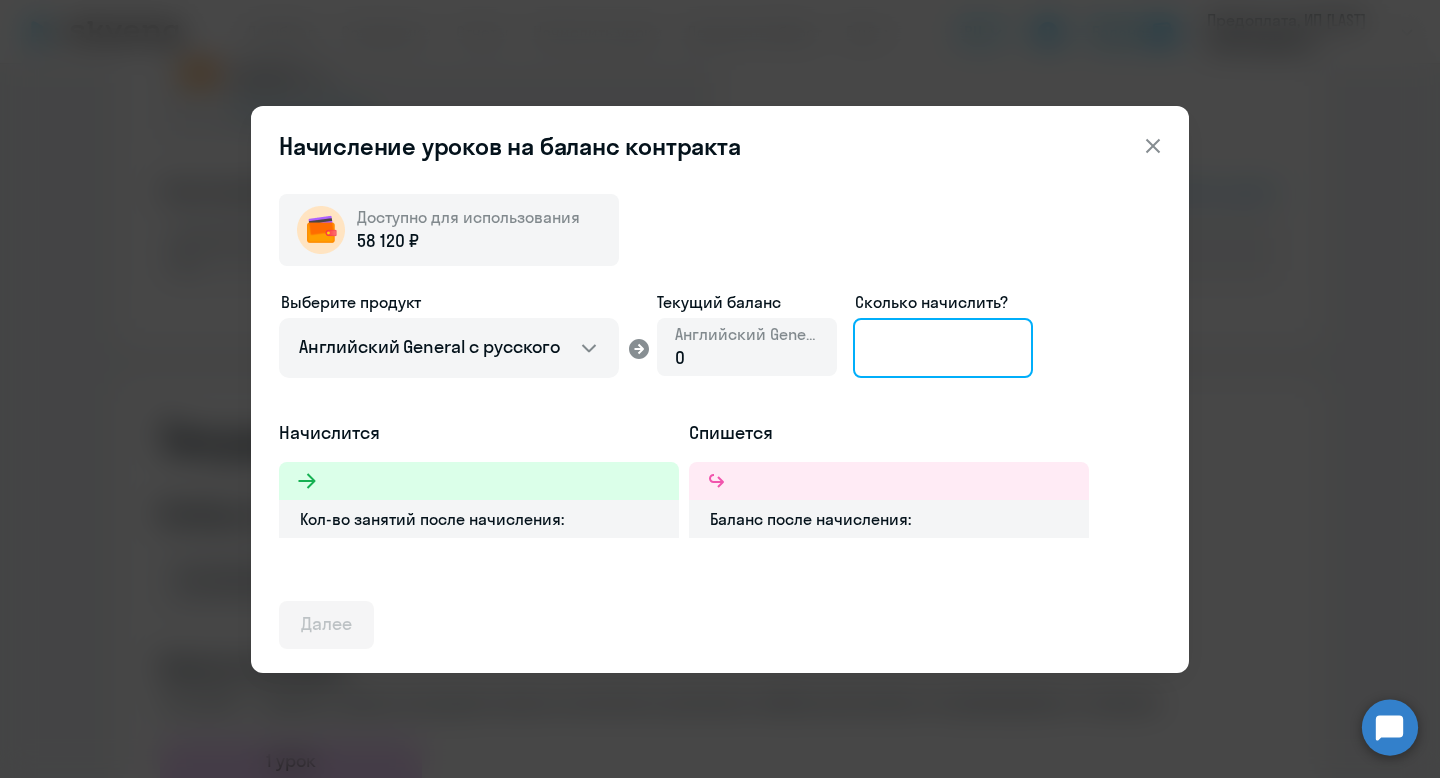 click 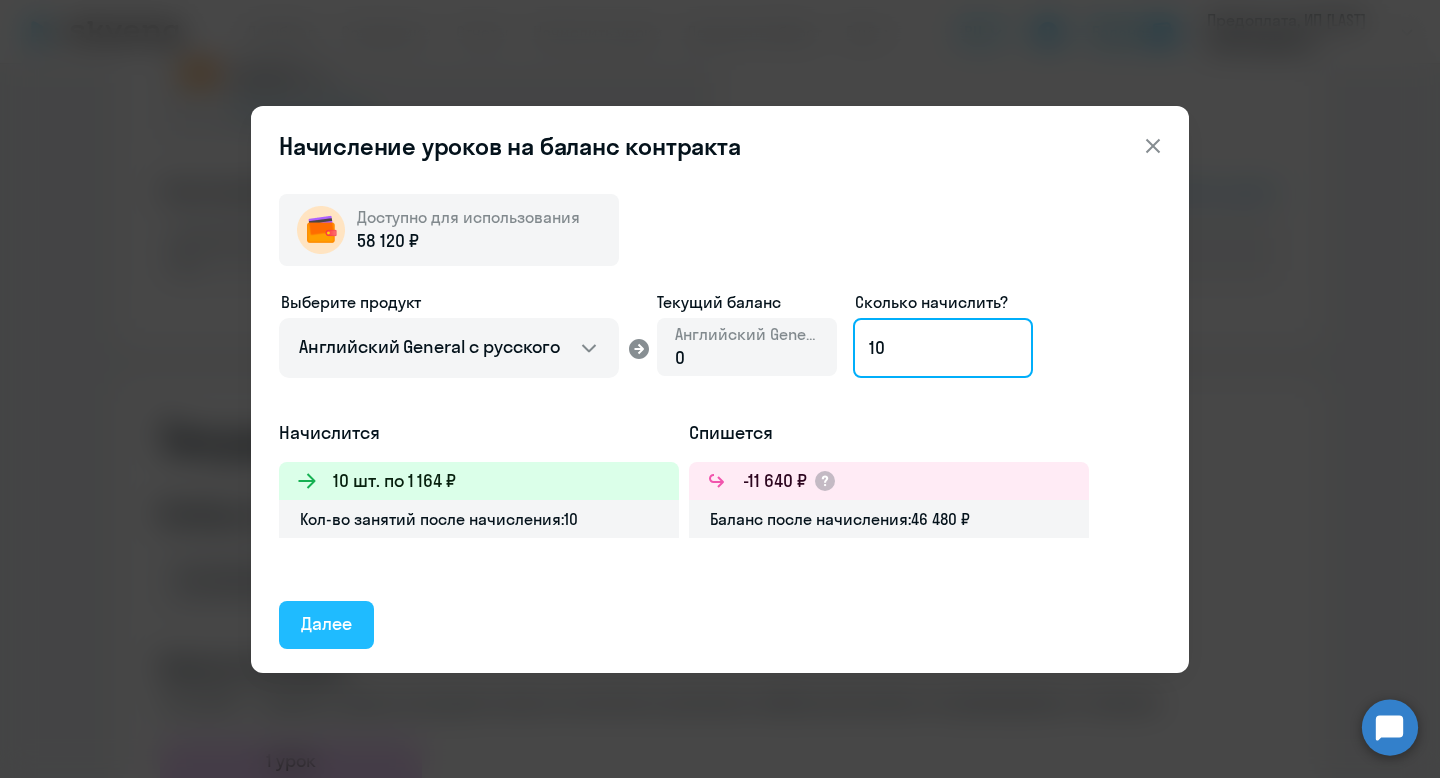 type on "10" 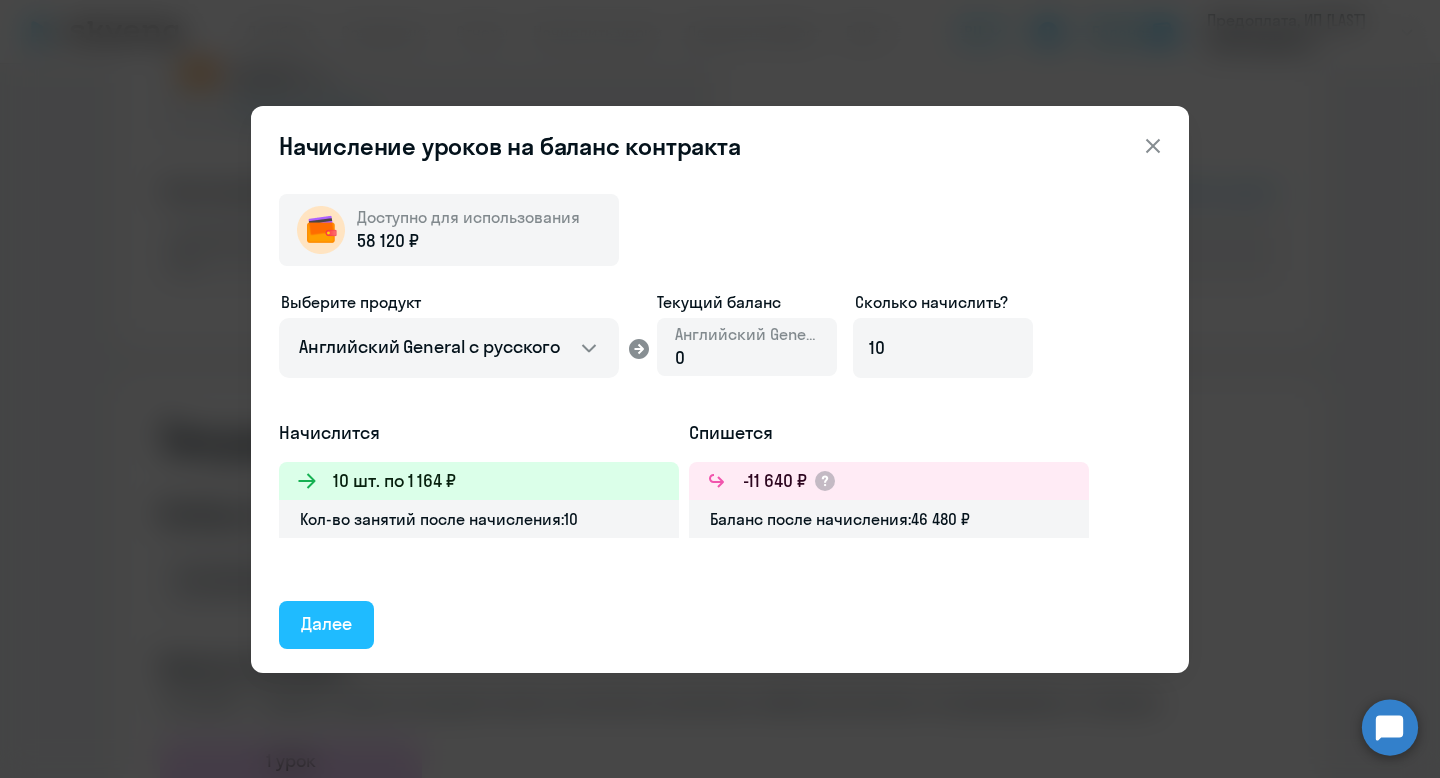 click on "Далее" 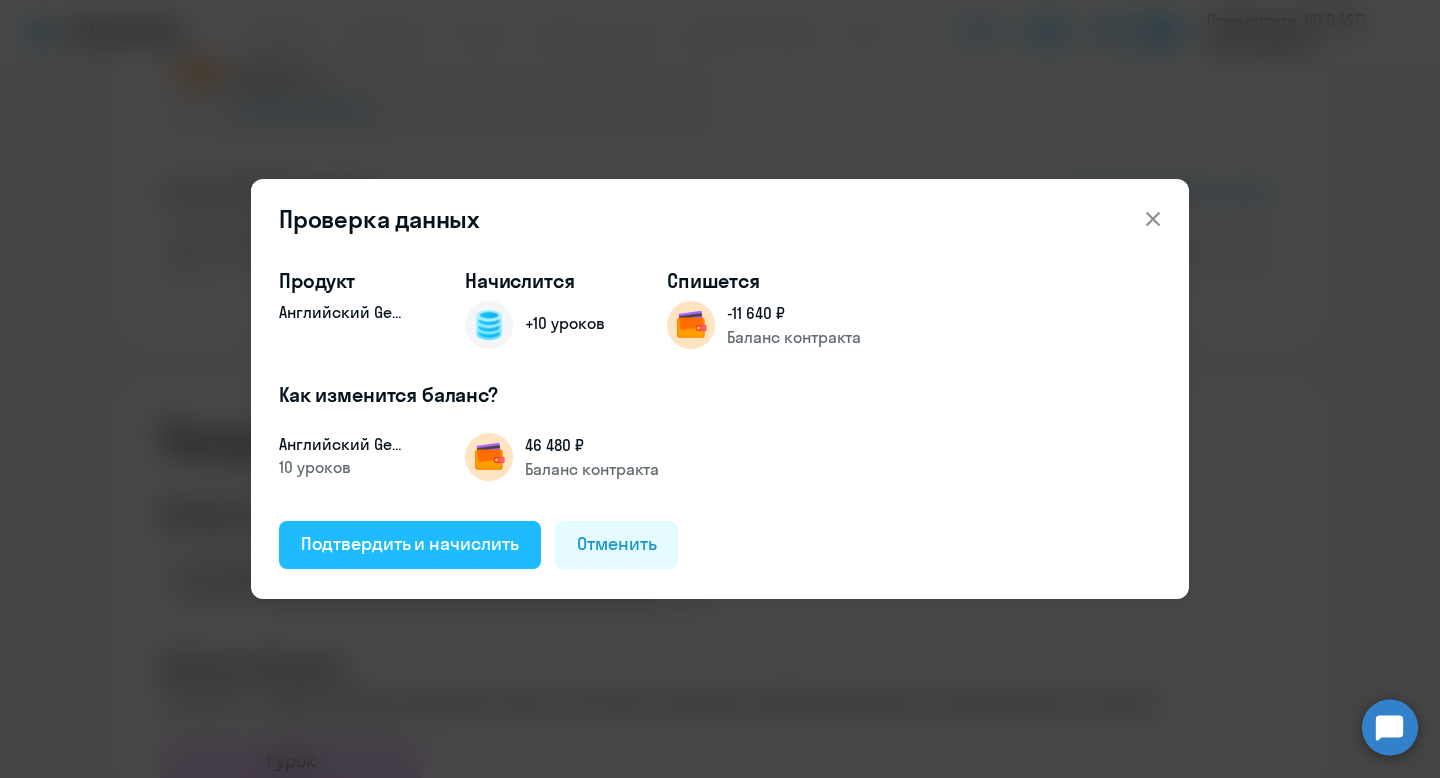click on "Подтвердить и начислить" at bounding box center (410, 544) 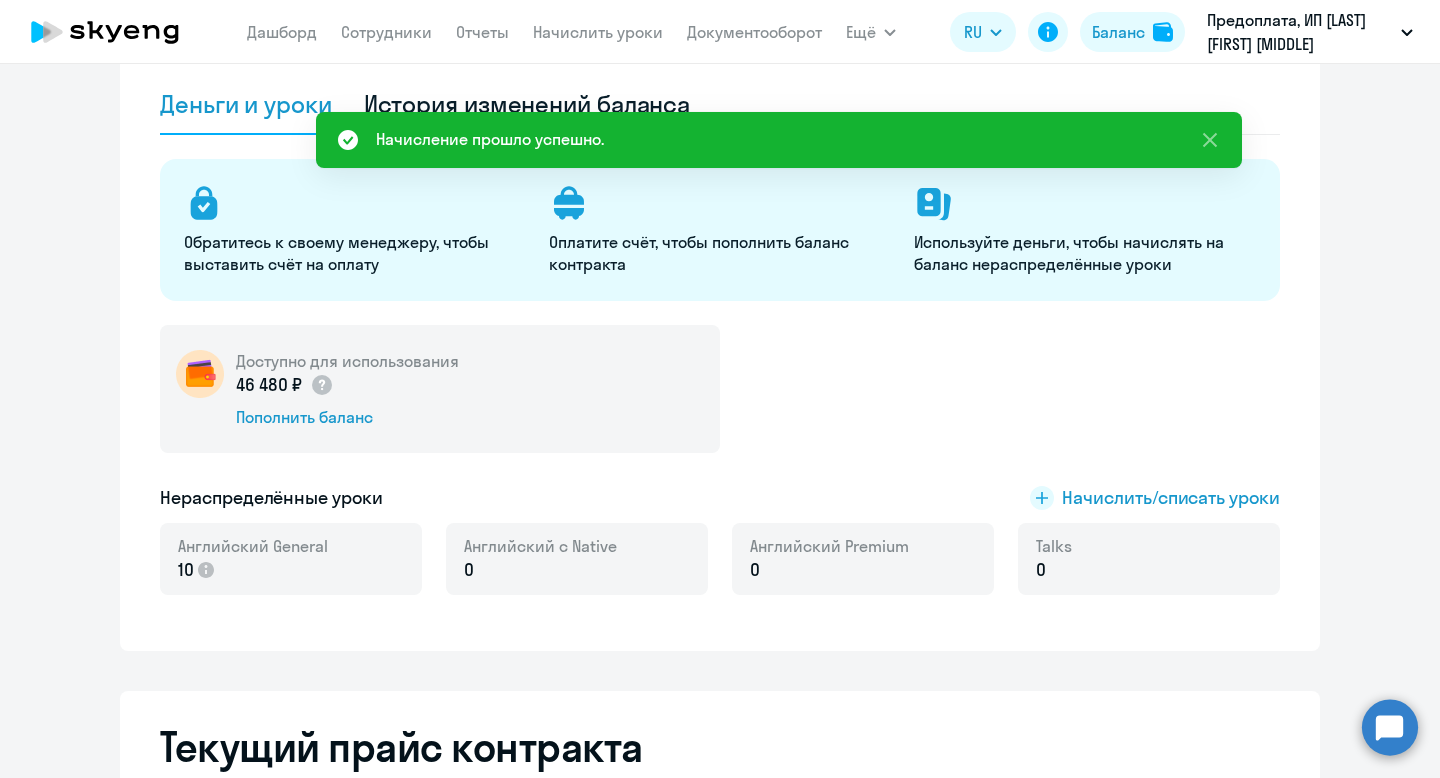 scroll, scrollTop: 0, scrollLeft: 0, axis: both 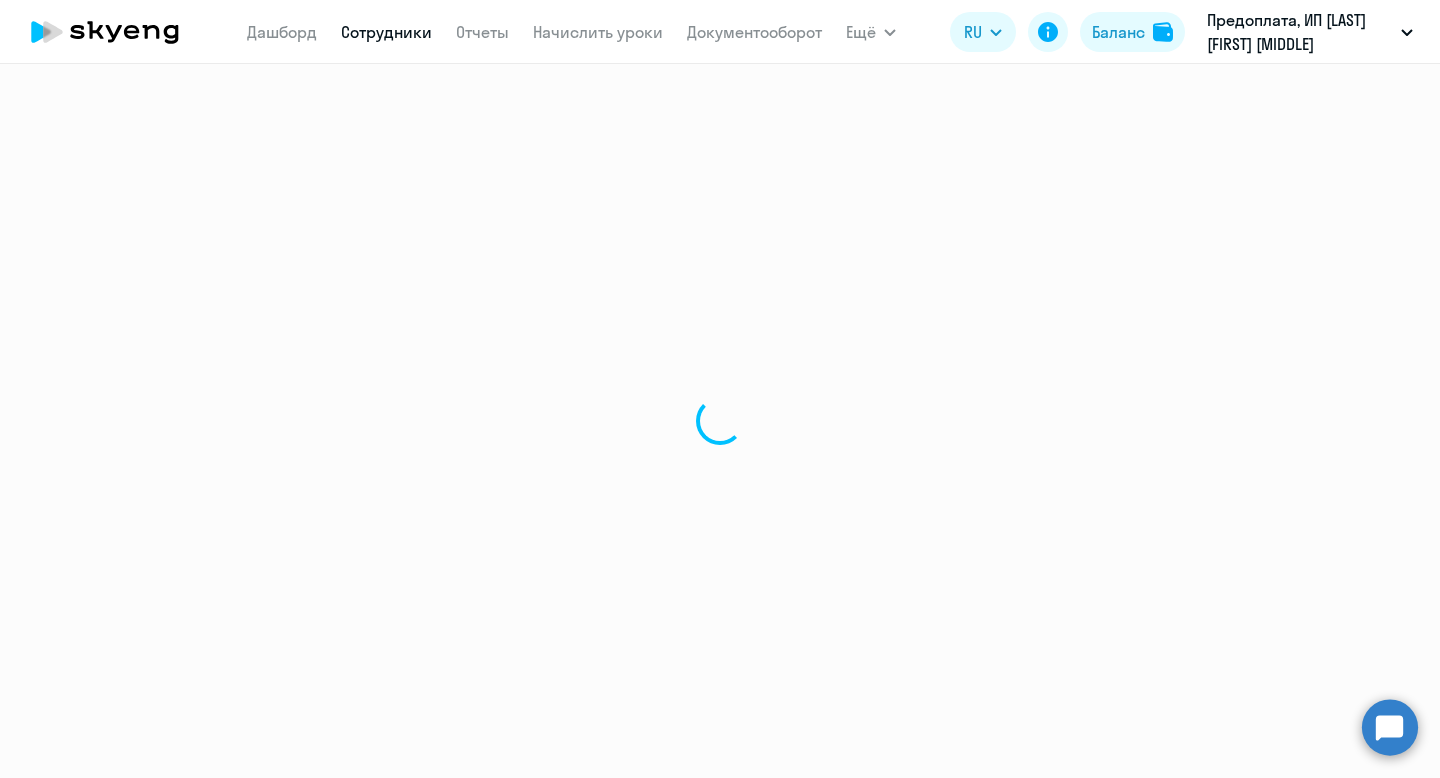 select on "english" 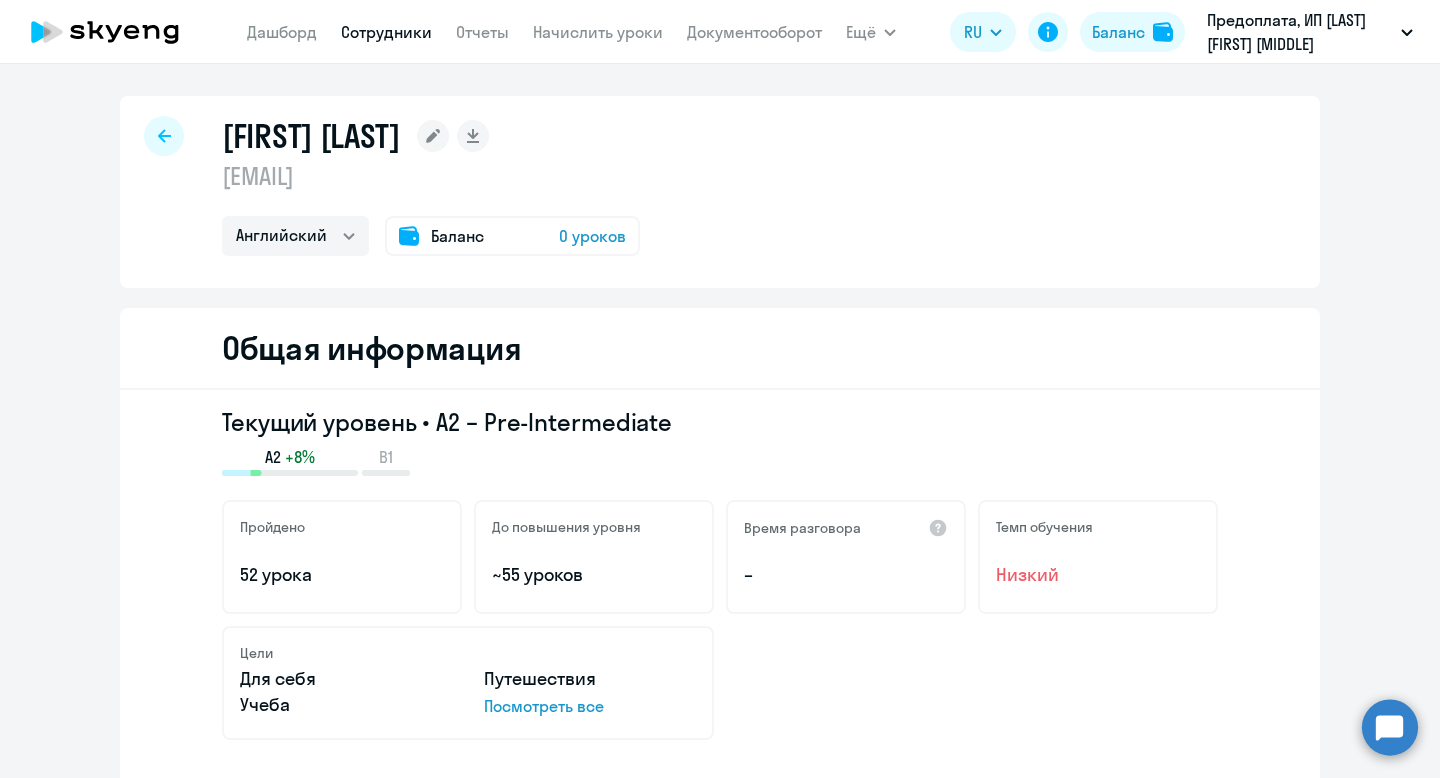 scroll, scrollTop: 10, scrollLeft: 0, axis: vertical 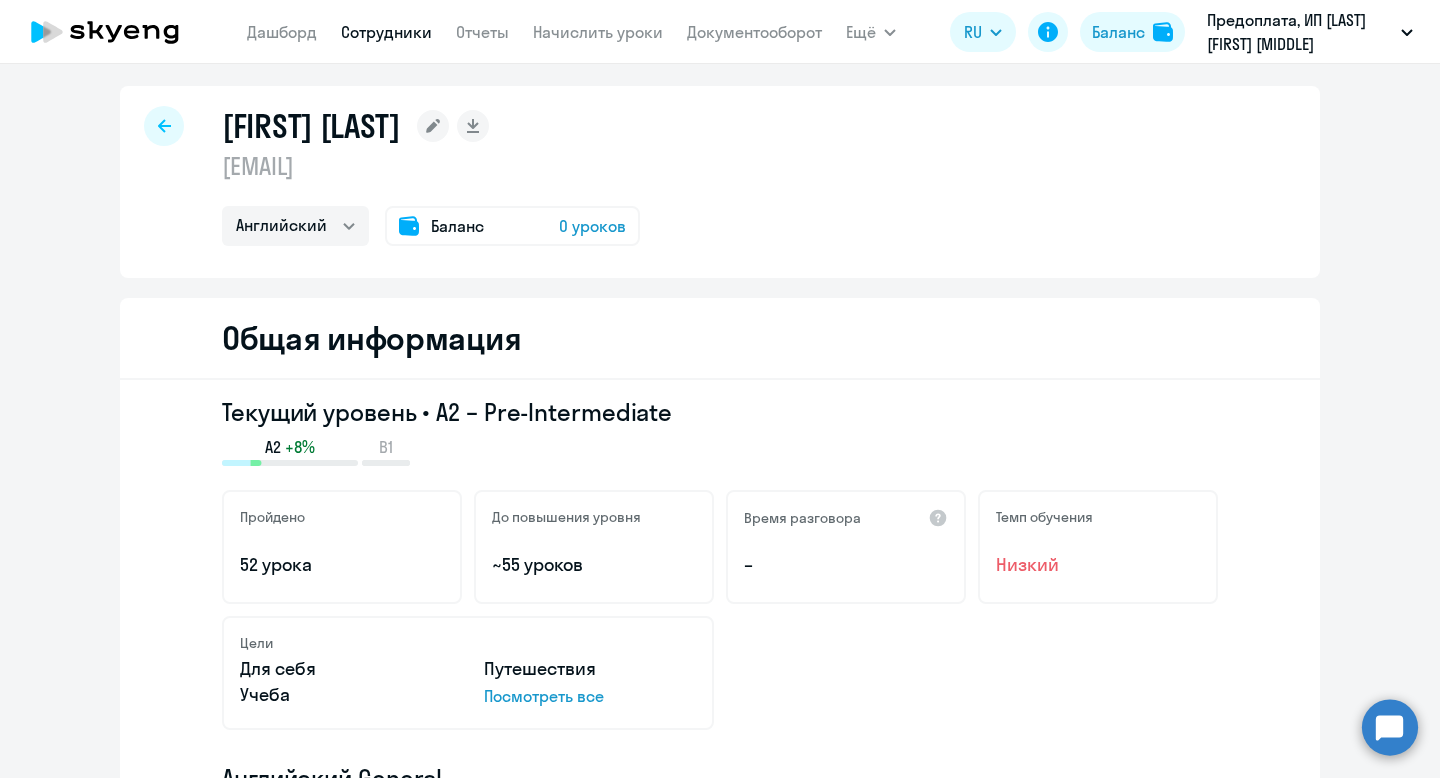 click on "0 уроков" 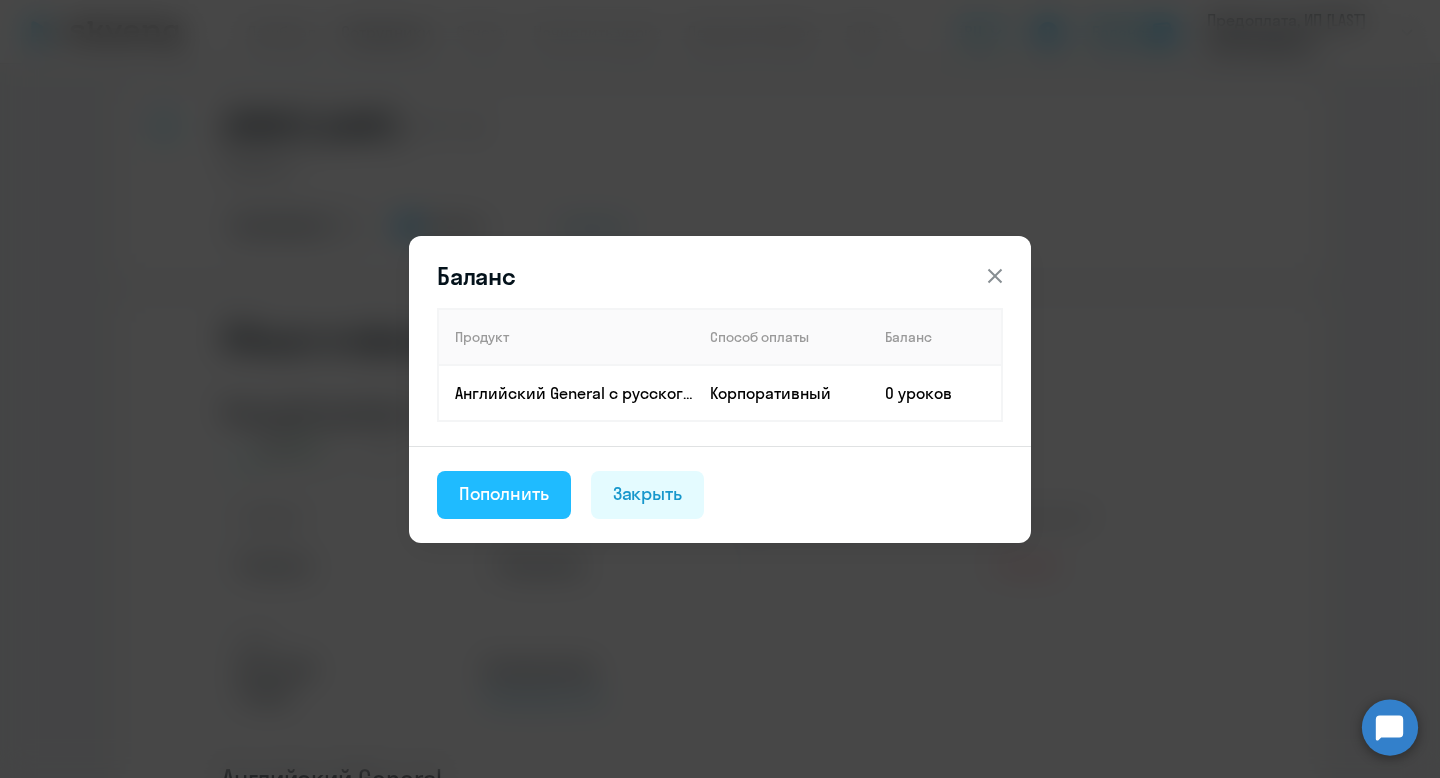 click on "Пополнить" at bounding box center [504, 494] 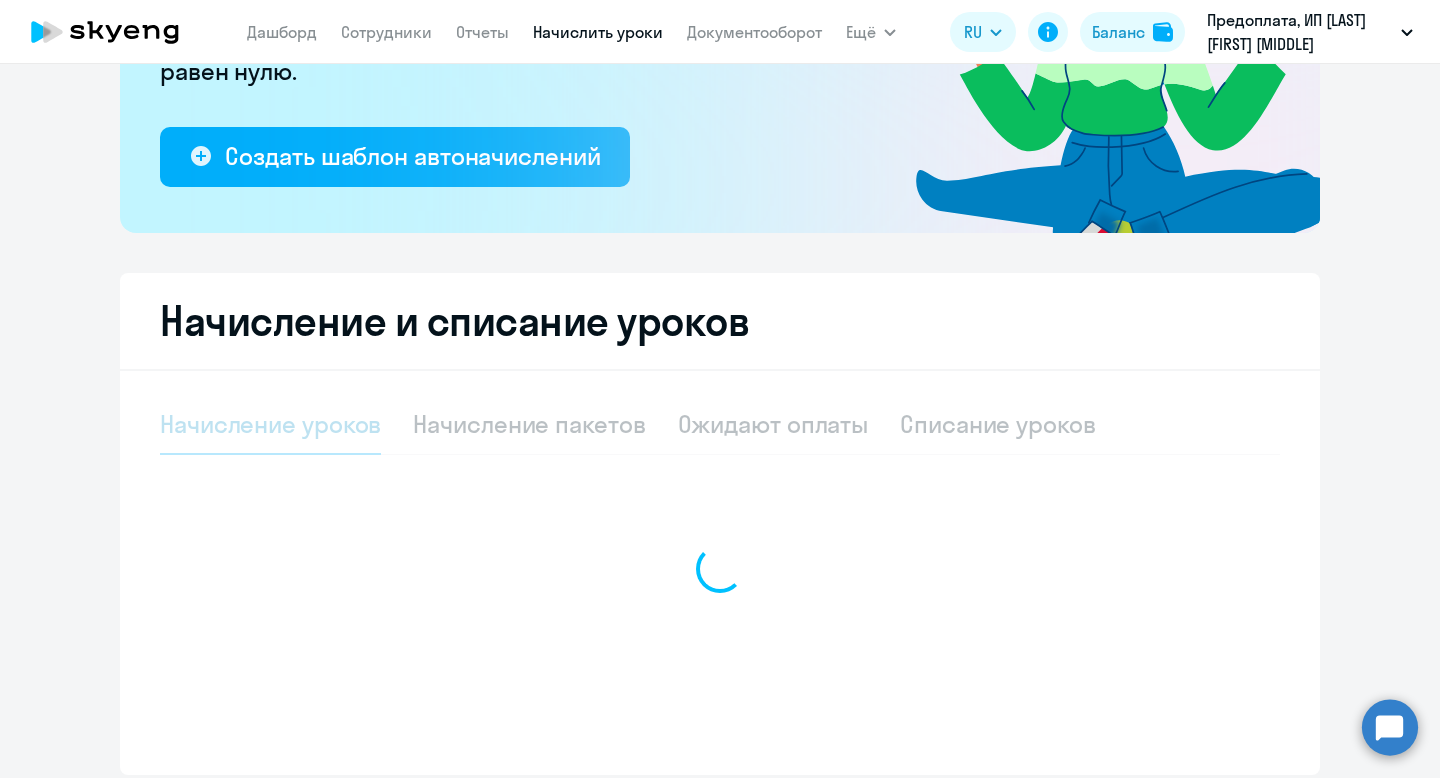 select on "10" 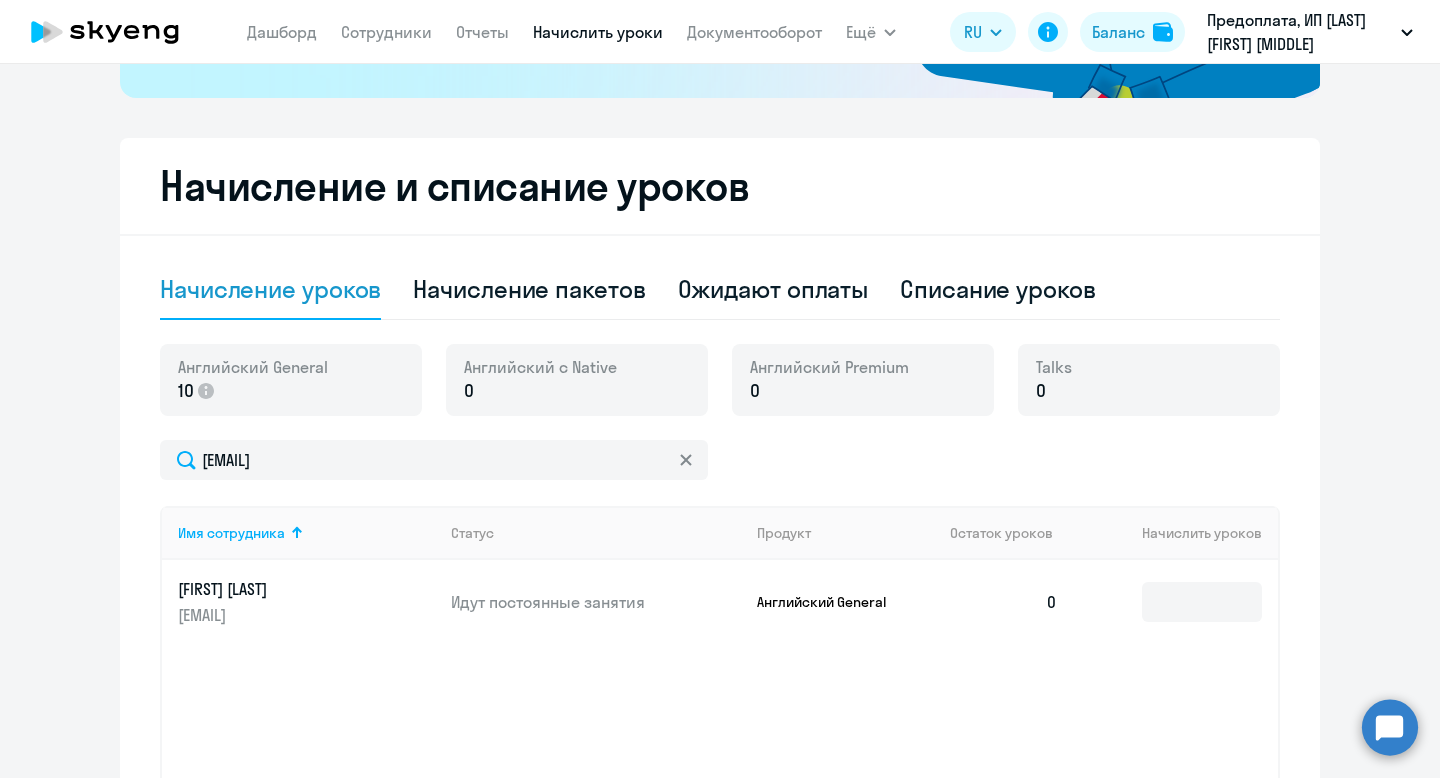 scroll, scrollTop: 526, scrollLeft: 0, axis: vertical 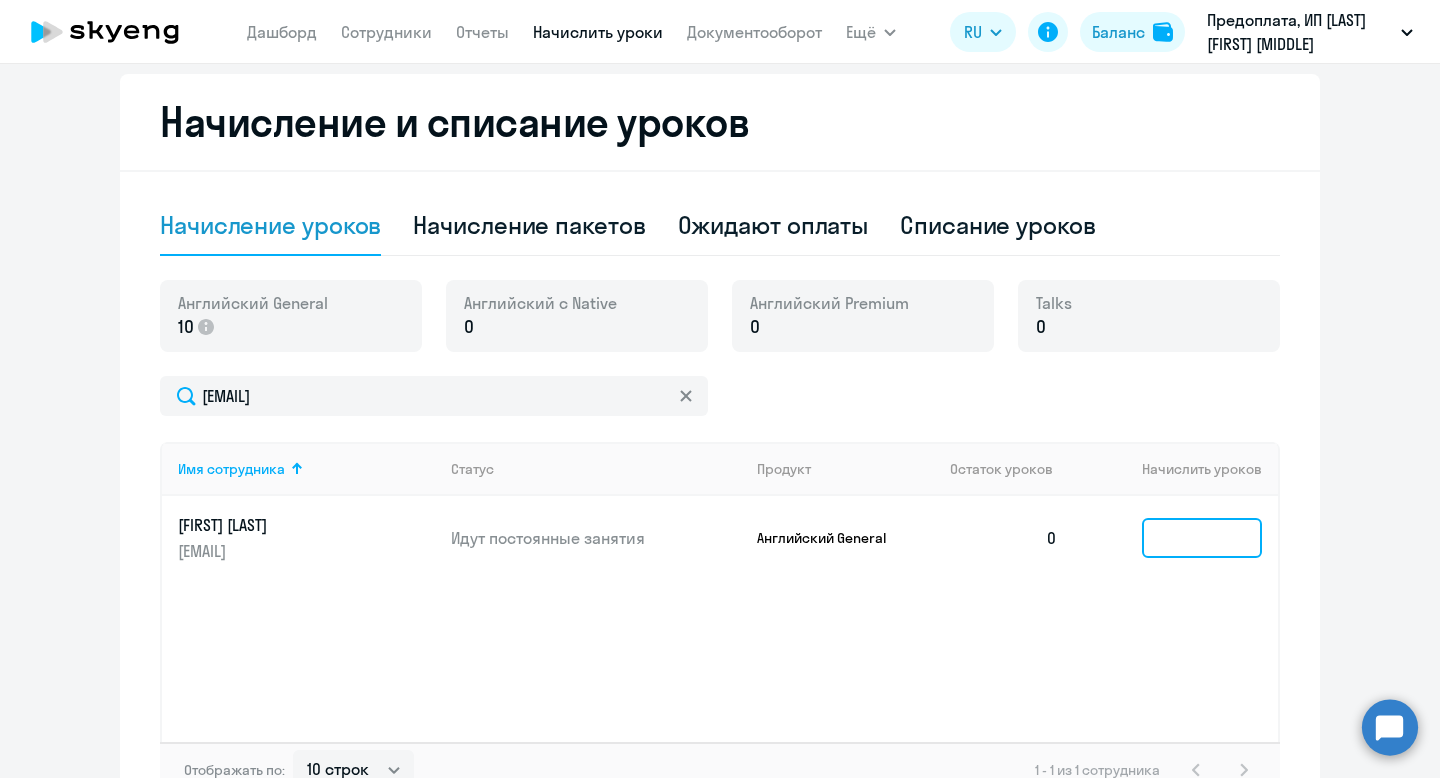 click 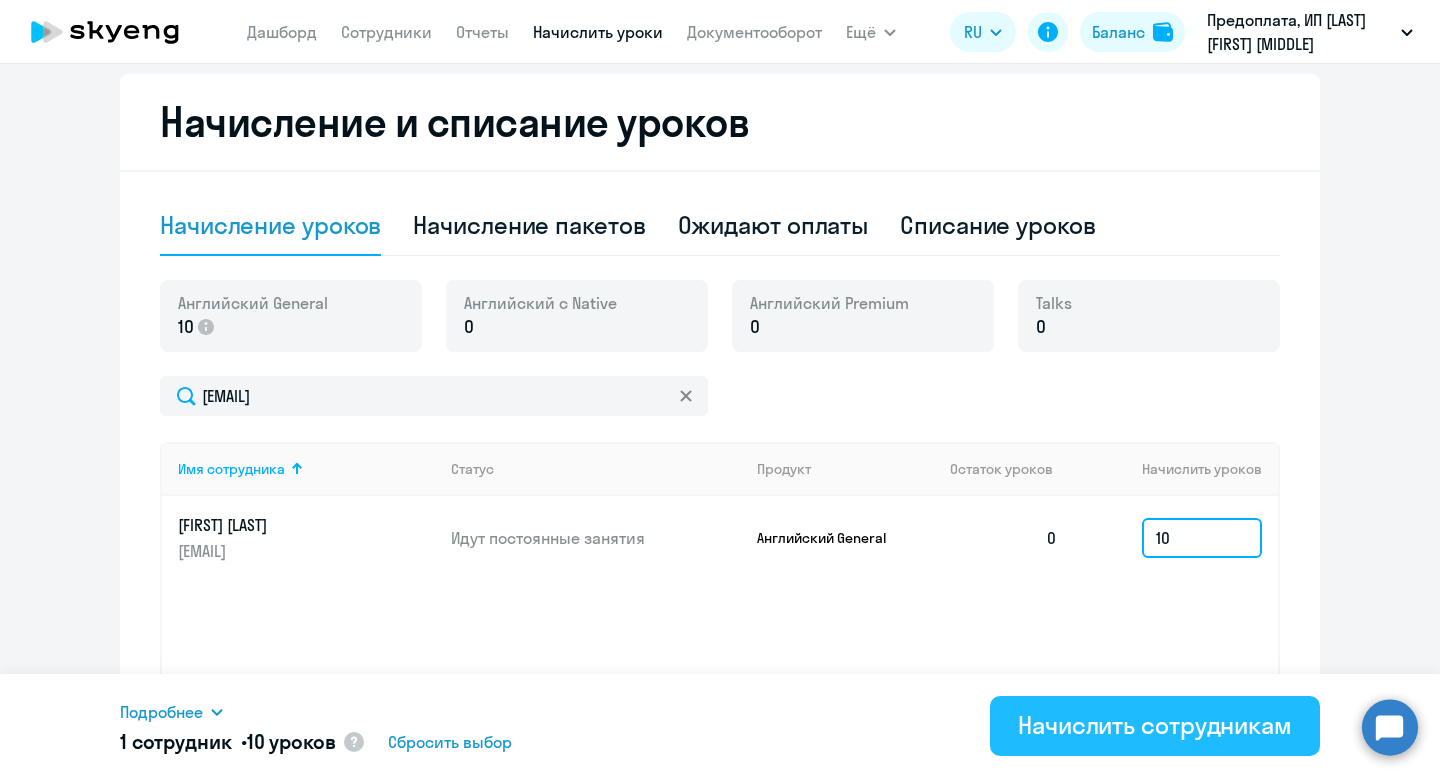 type on "10" 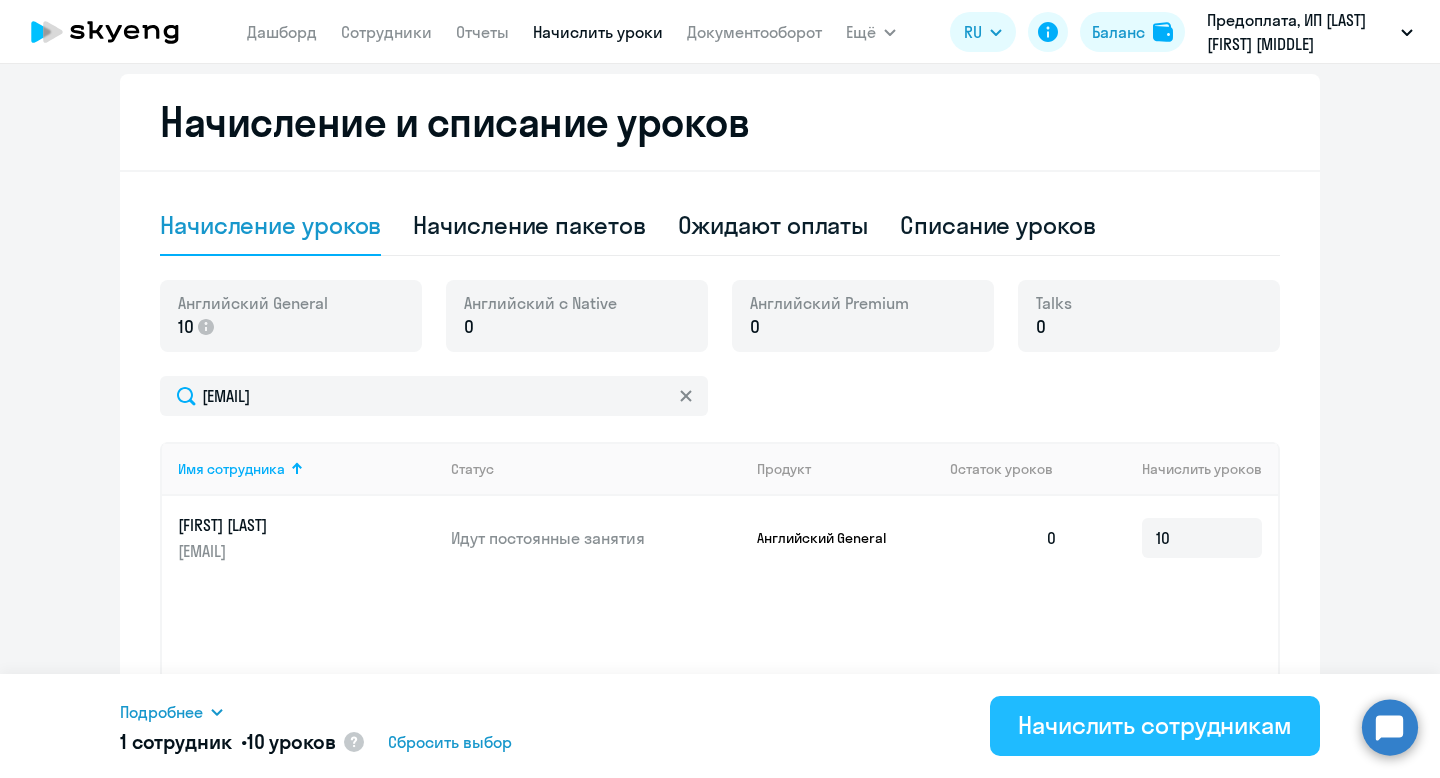 click on "Начислить сотрудникам" at bounding box center [1155, 725] 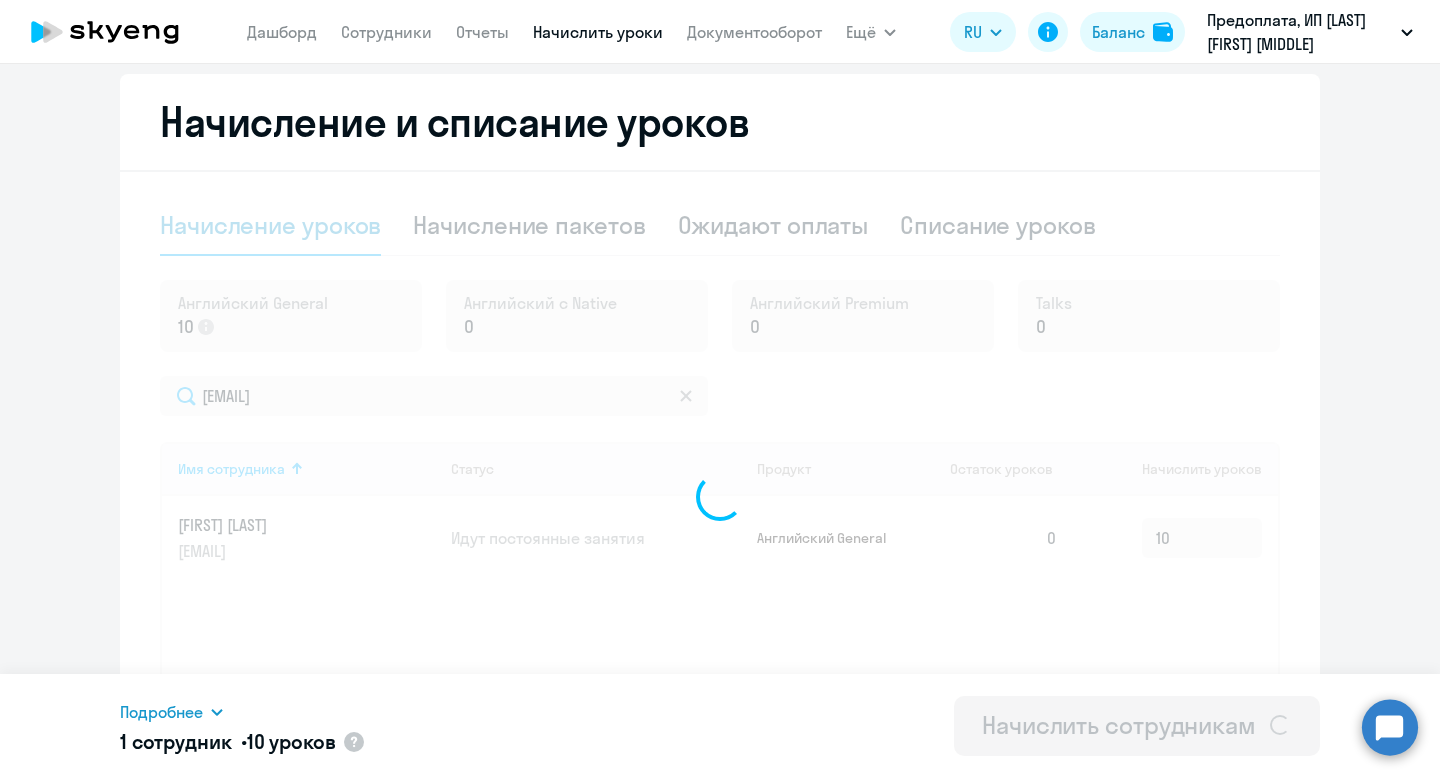 type 